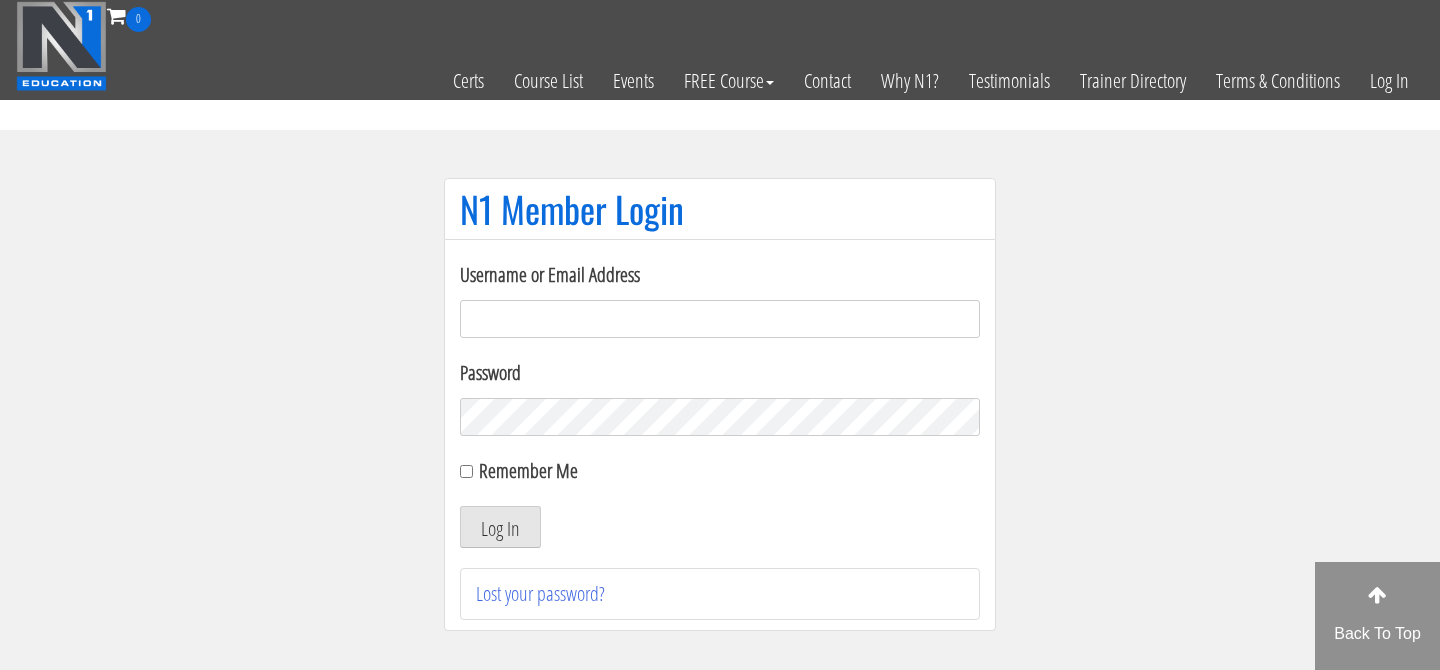 scroll, scrollTop: 0, scrollLeft: 0, axis: both 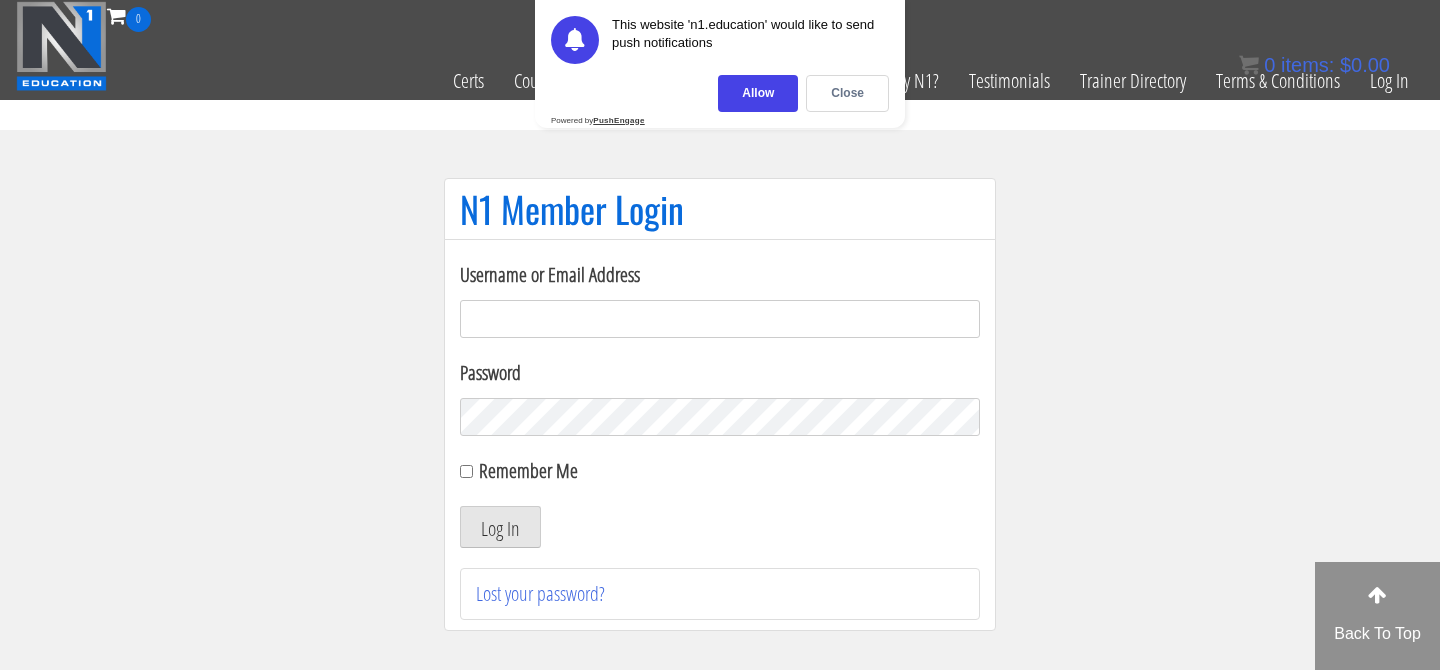 click on "N1 Member Login
Username or Email Address
Password
Remember Me
Log In
Lost your password?" at bounding box center (720, 414) 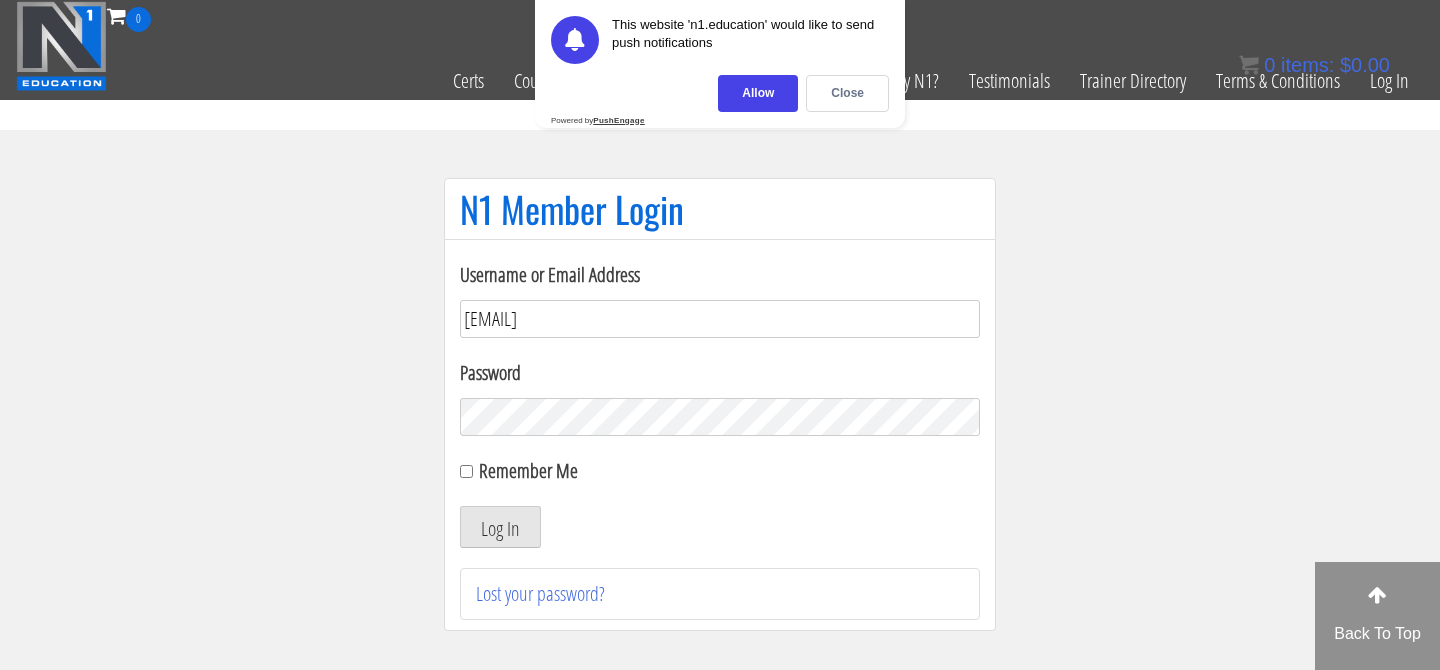 type on "malte@mtmgym.de" 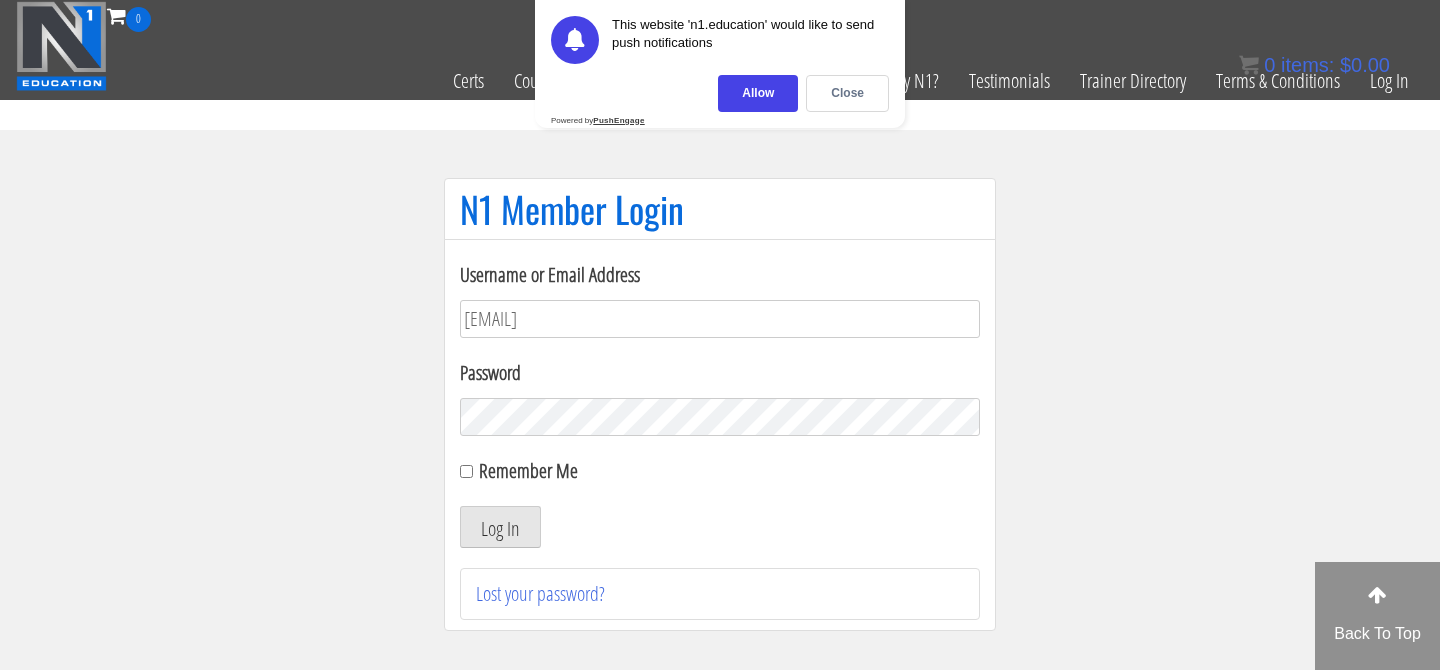 click on "Remember Me" at bounding box center (528, 470) 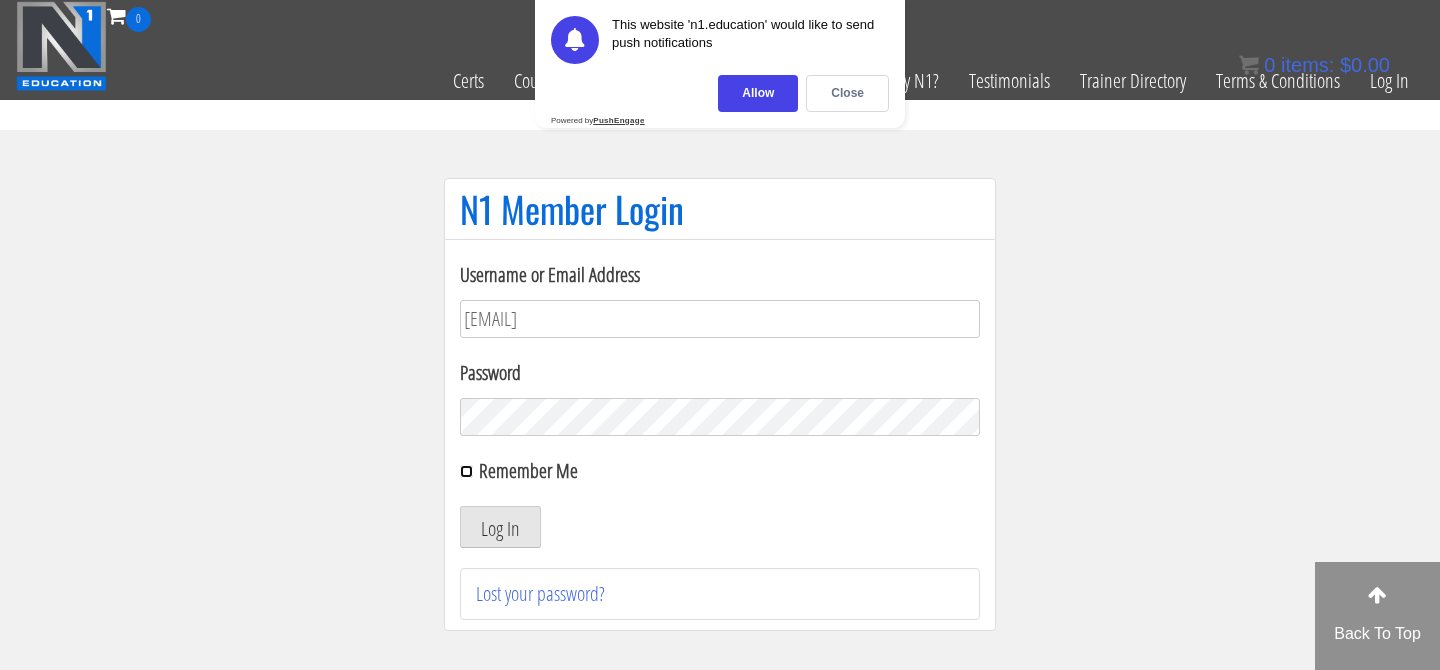 click on "Remember Me" at bounding box center [466, 471] 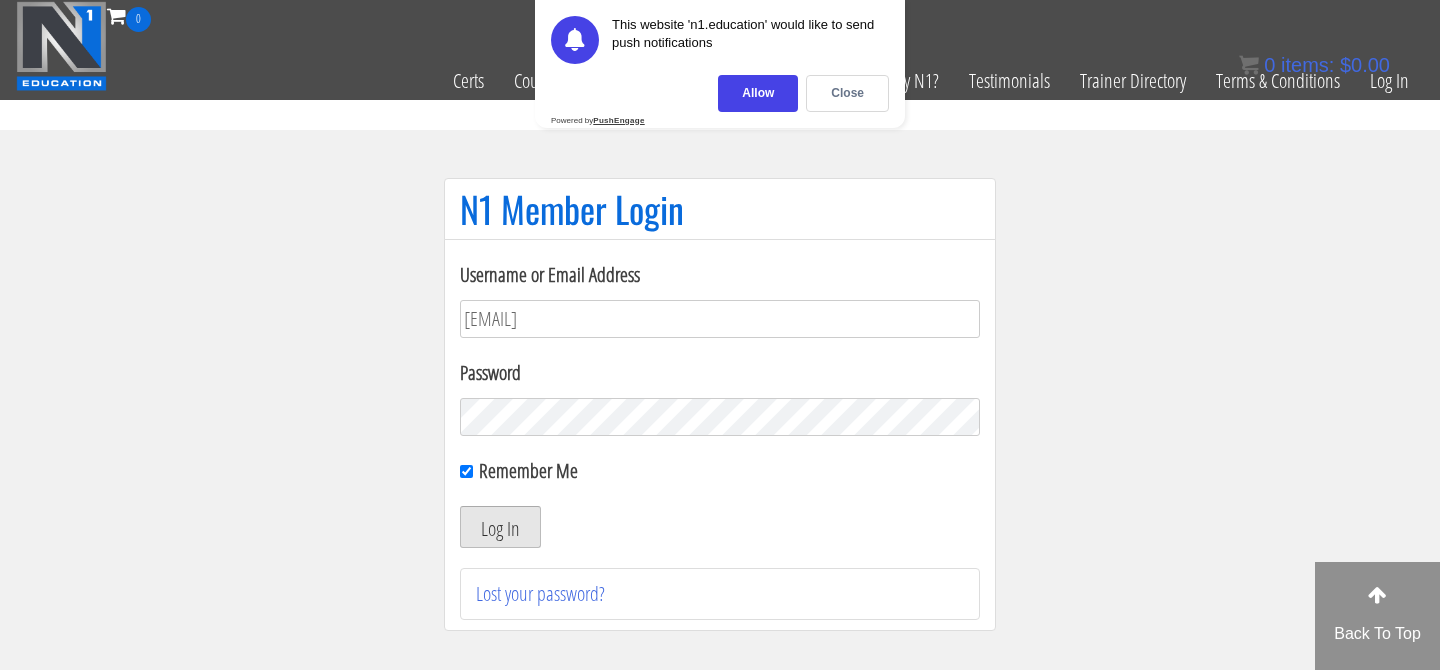 click on "Log In" at bounding box center [500, 527] 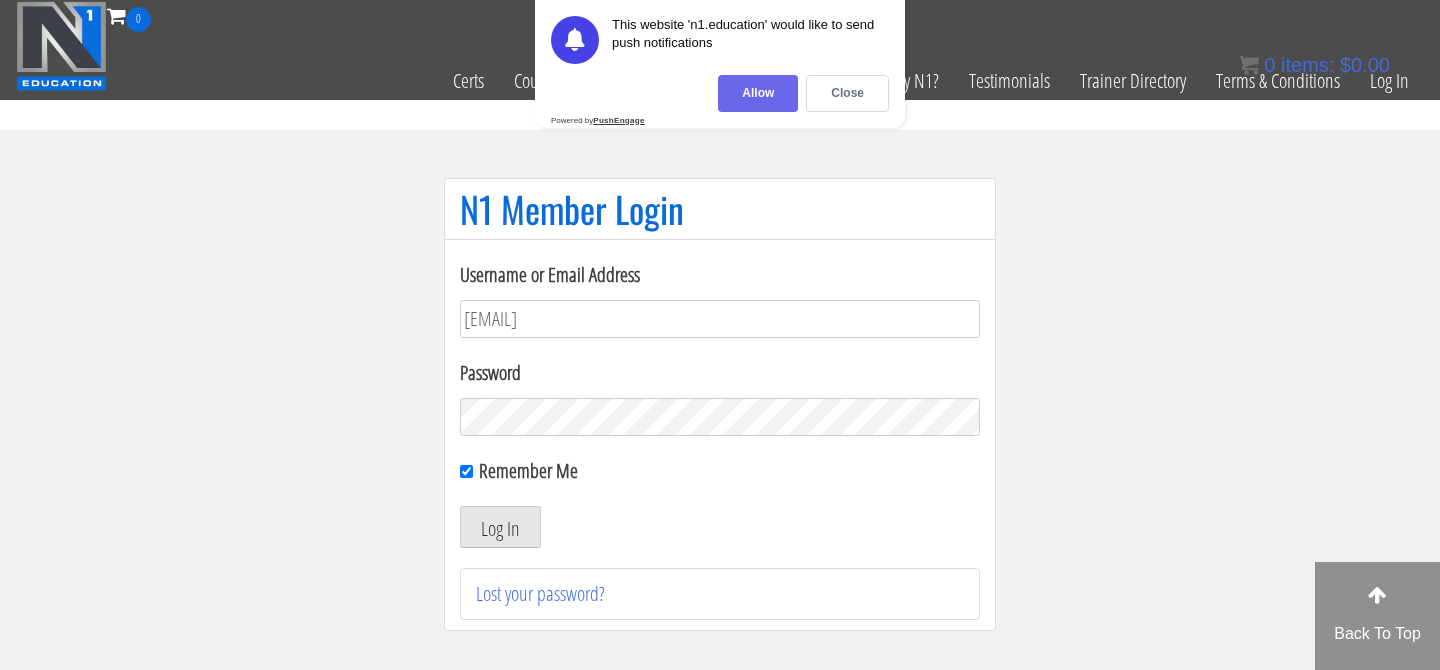 click on "Allow" at bounding box center (758, 93) 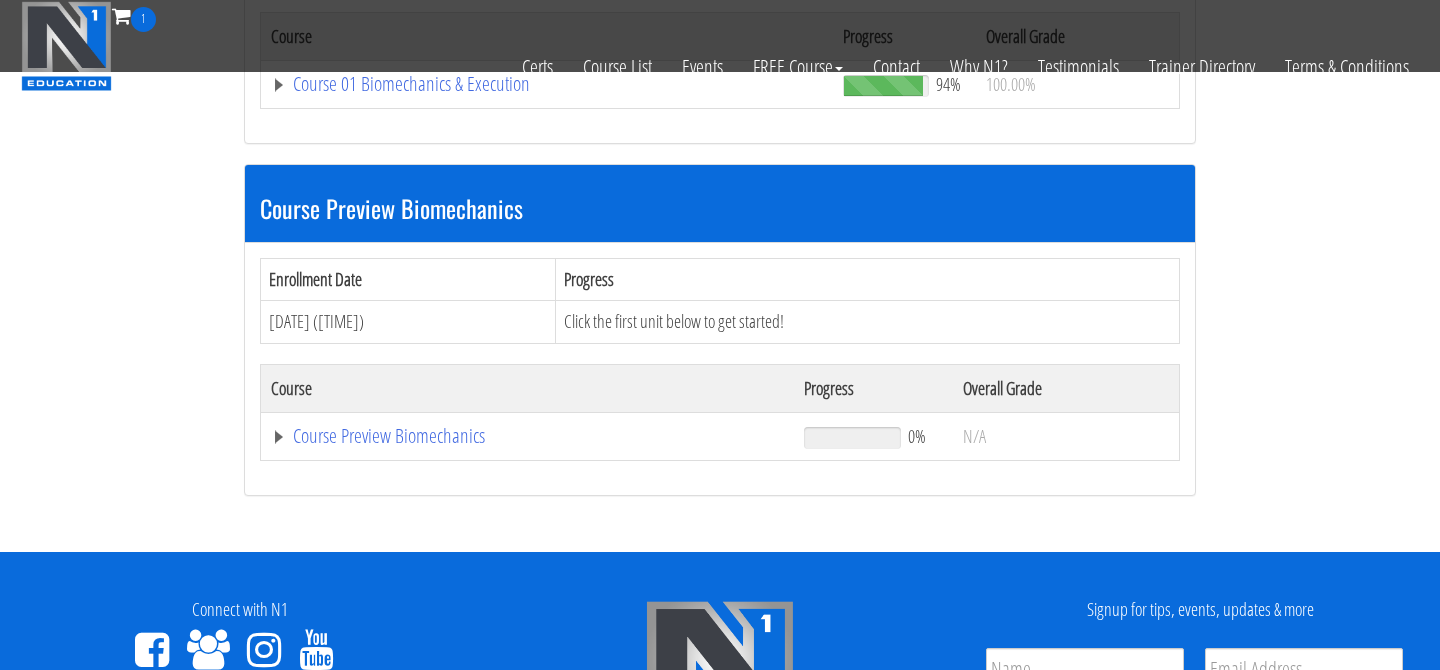 scroll, scrollTop: 829, scrollLeft: 0, axis: vertical 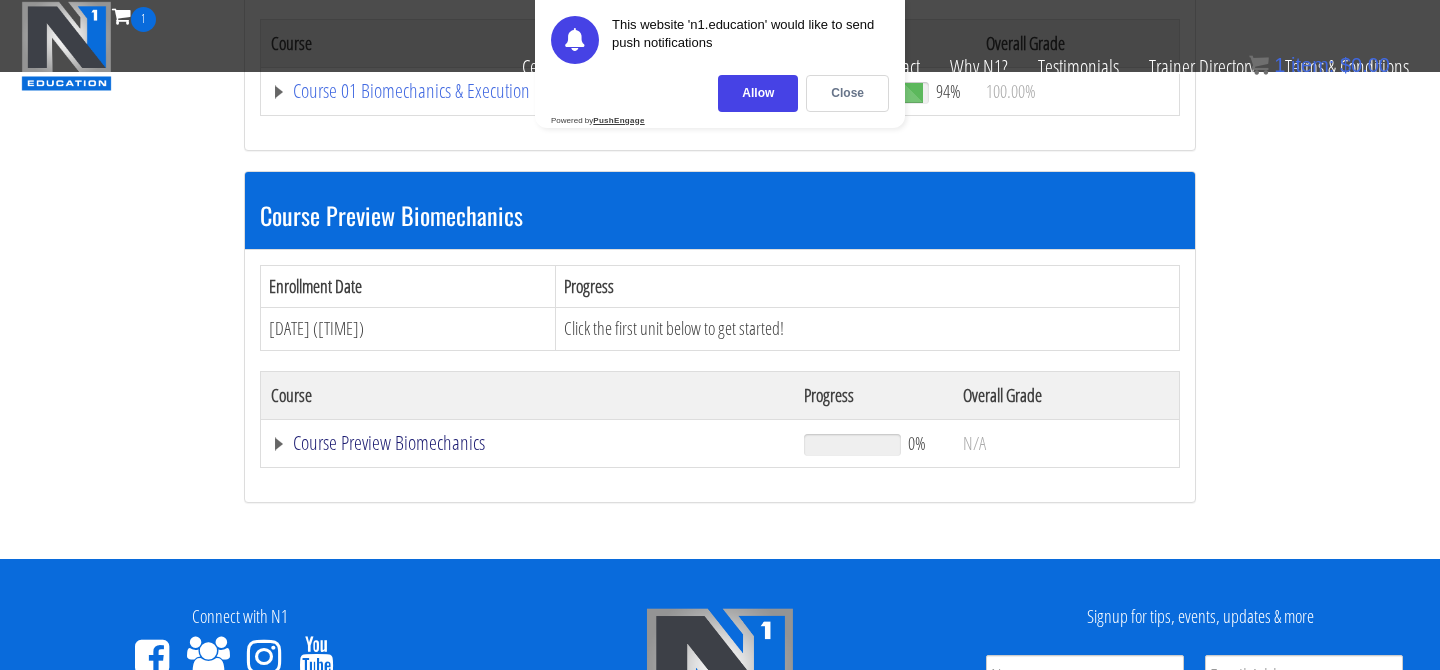 click on "Course Preview Biomechanics" at bounding box center [544, -261] 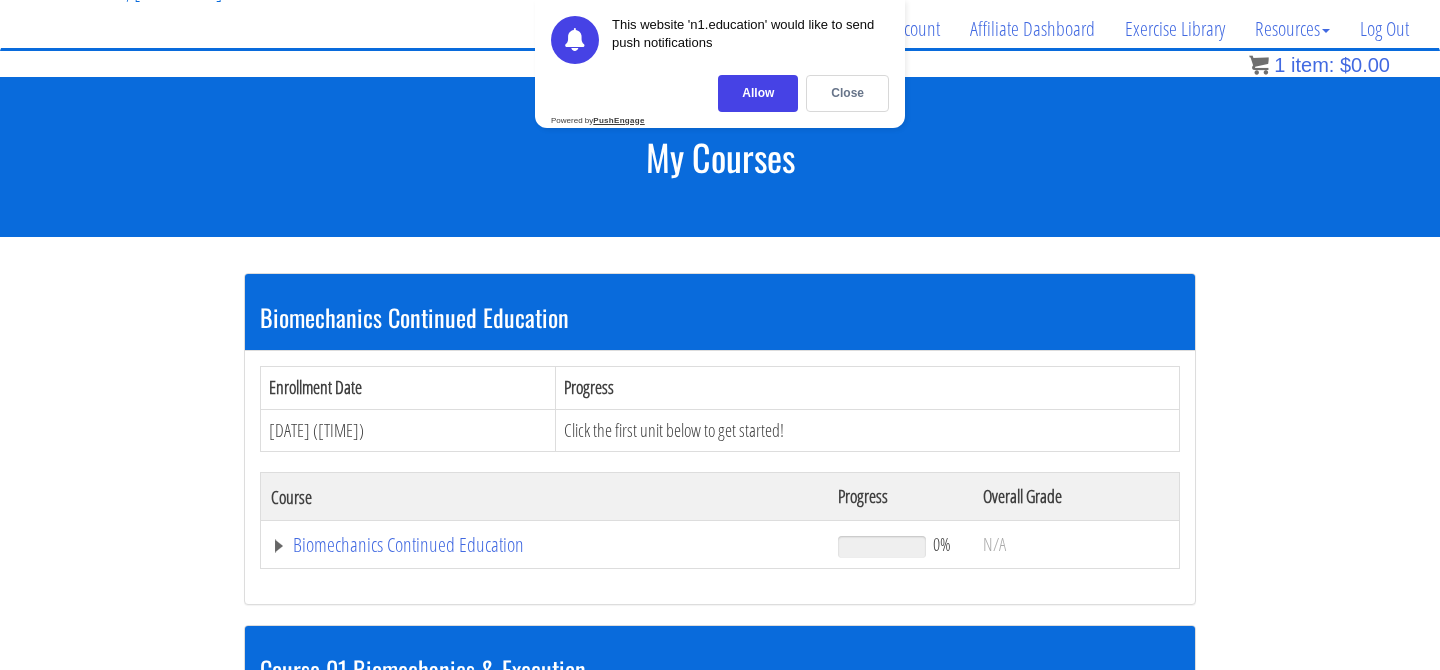 scroll, scrollTop: 174, scrollLeft: 0, axis: vertical 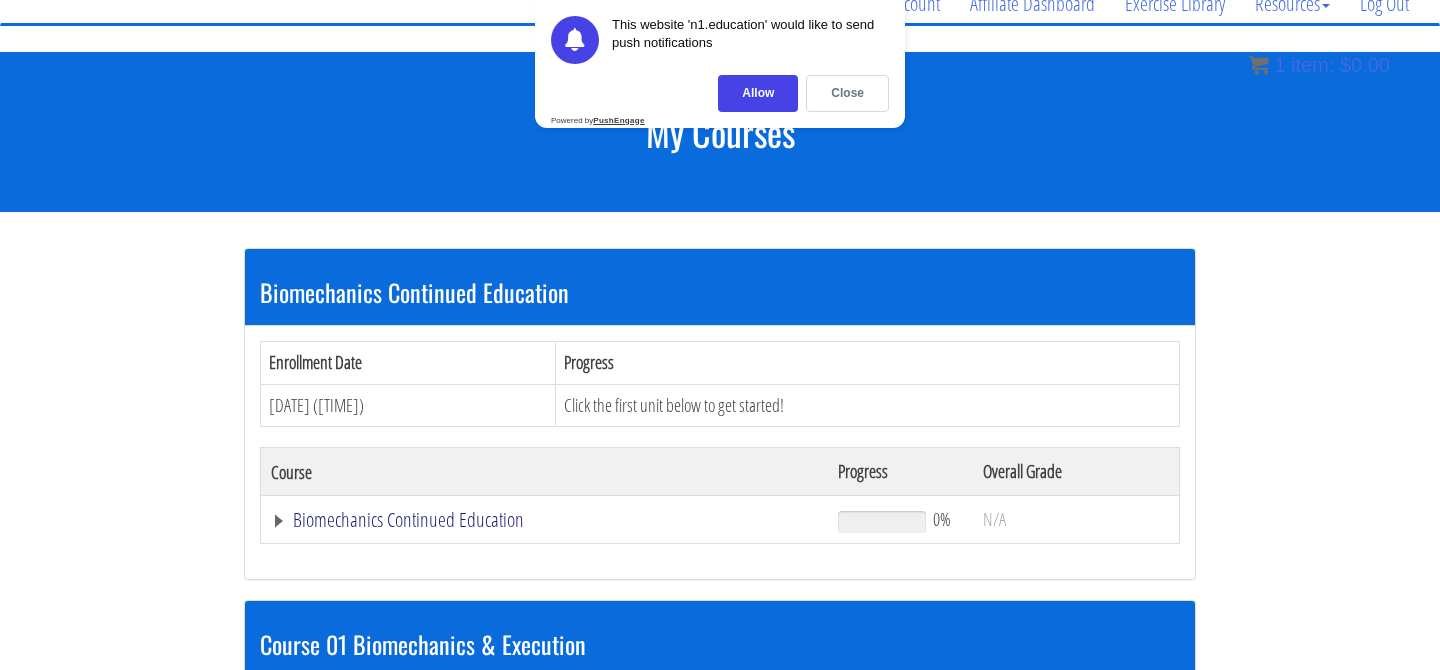 click on "Biomechanics Continued Education" at bounding box center [544, 520] 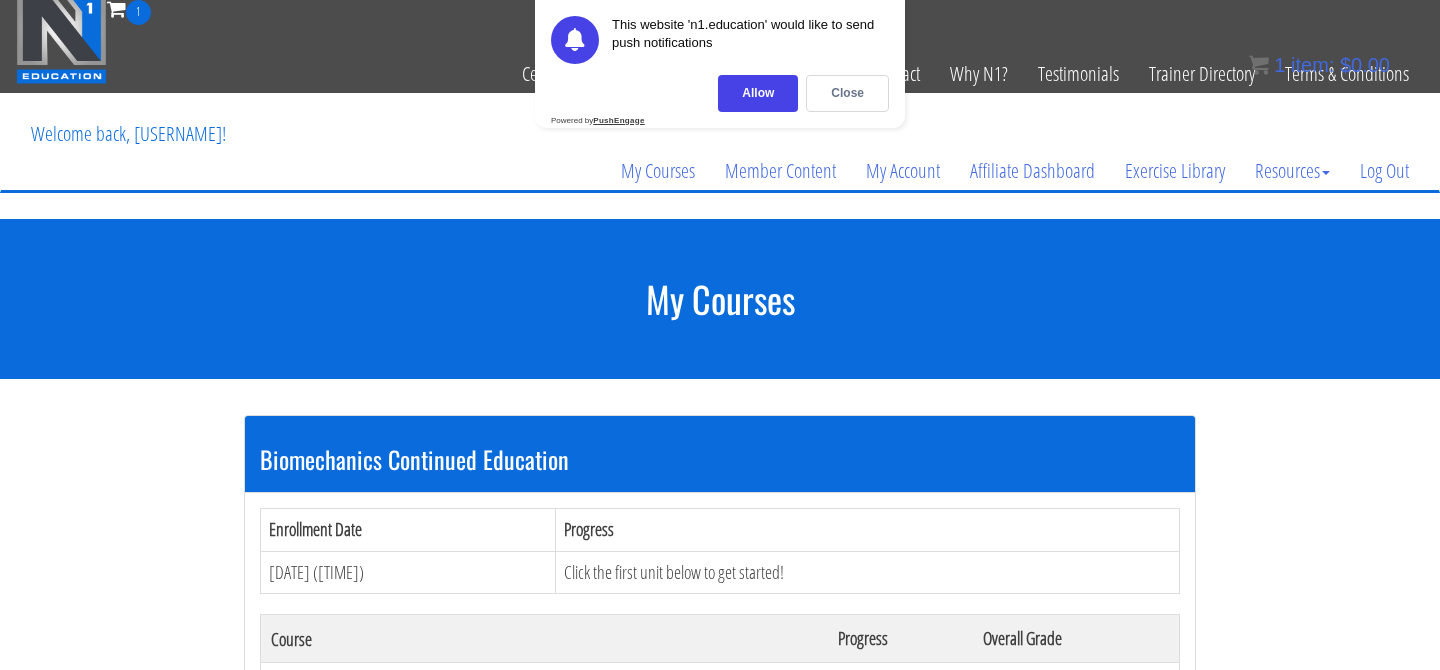 scroll, scrollTop: 0, scrollLeft: 0, axis: both 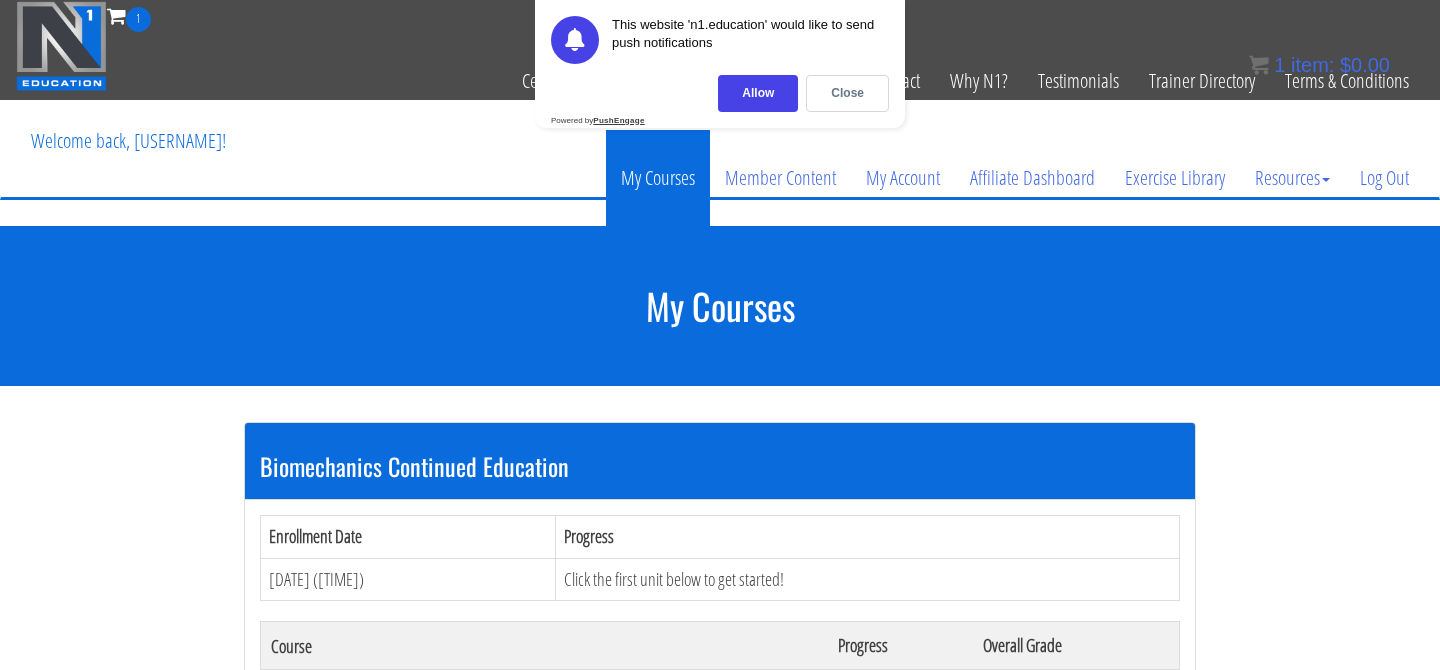 click on "My Courses" at bounding box center [658, 178] 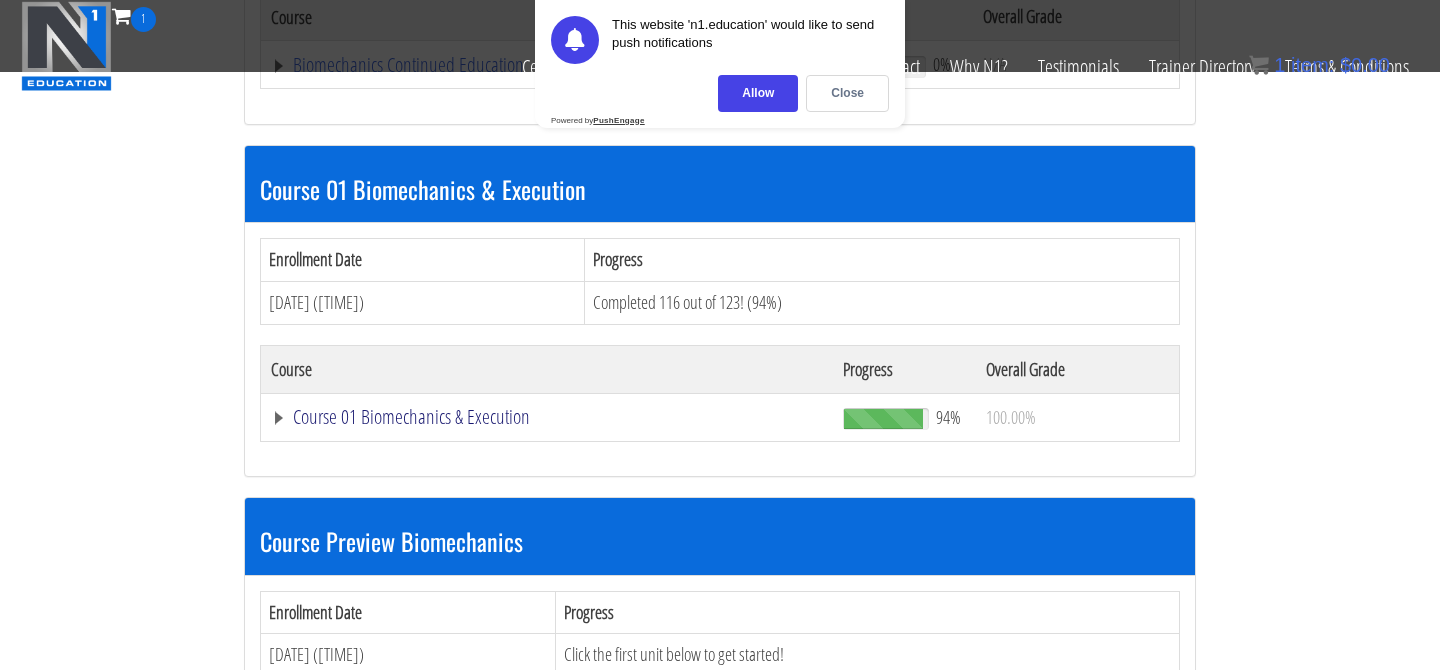 scroll, scrollTop: 502, scrollLeft: 0, axis: vertical 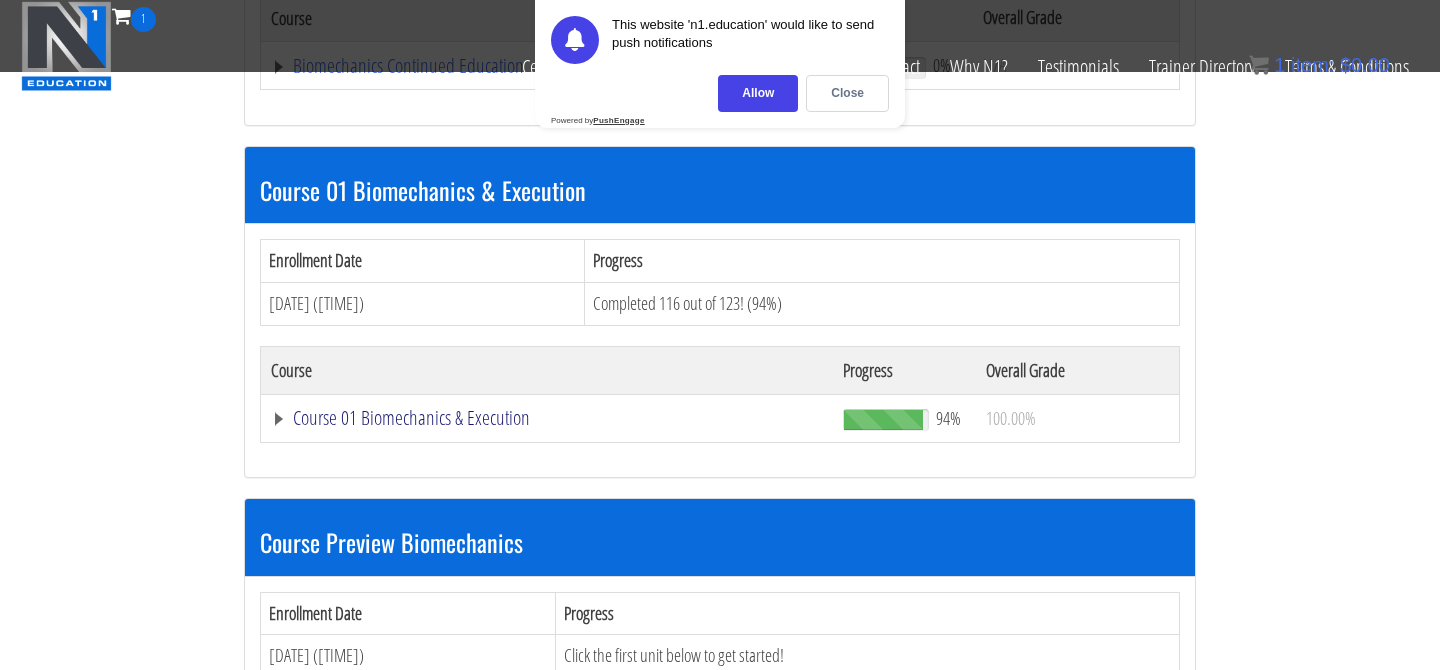 click on "Course 01 Biomechanics & Execution" at bounding box center [544, 66] 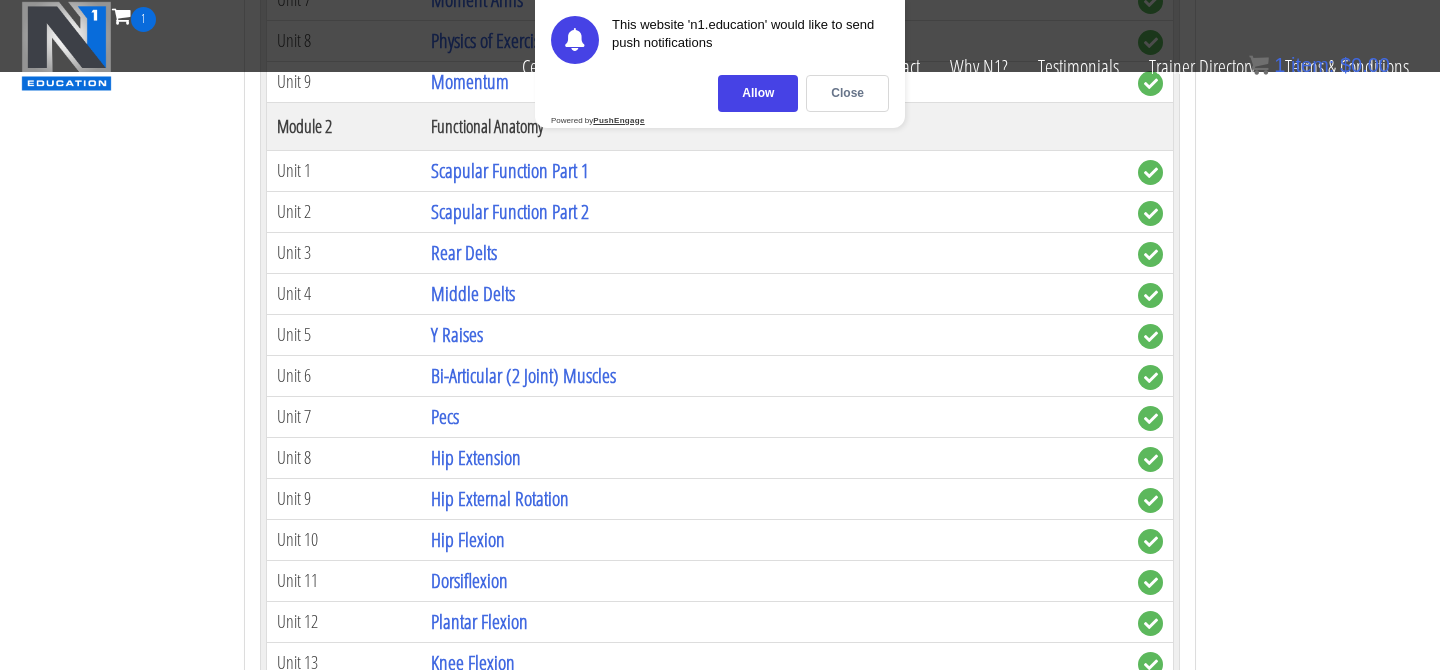 scroll, scrollTop: 1260, scrollLeft: 0, axis: vertical 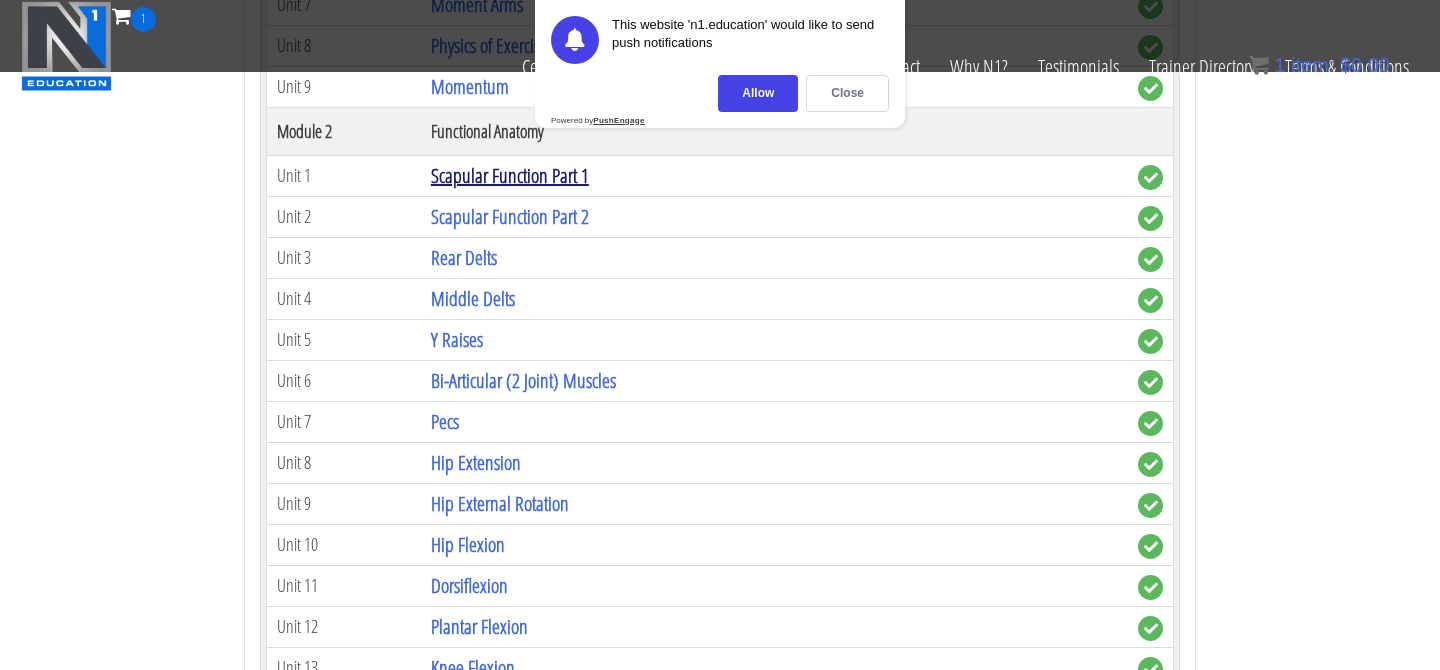 click on "Scapular Function Part 1" at bounding box center (510, 175) 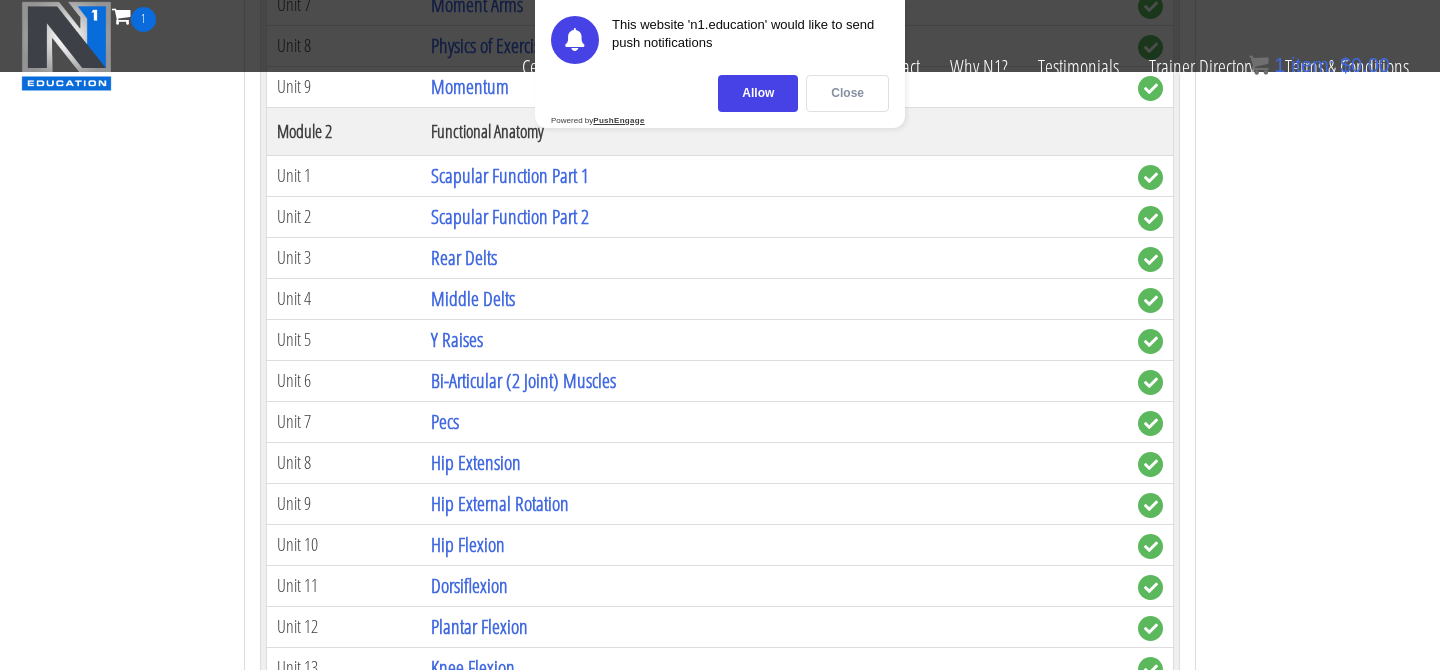 click on "Close" at bounding box center (847, 93) 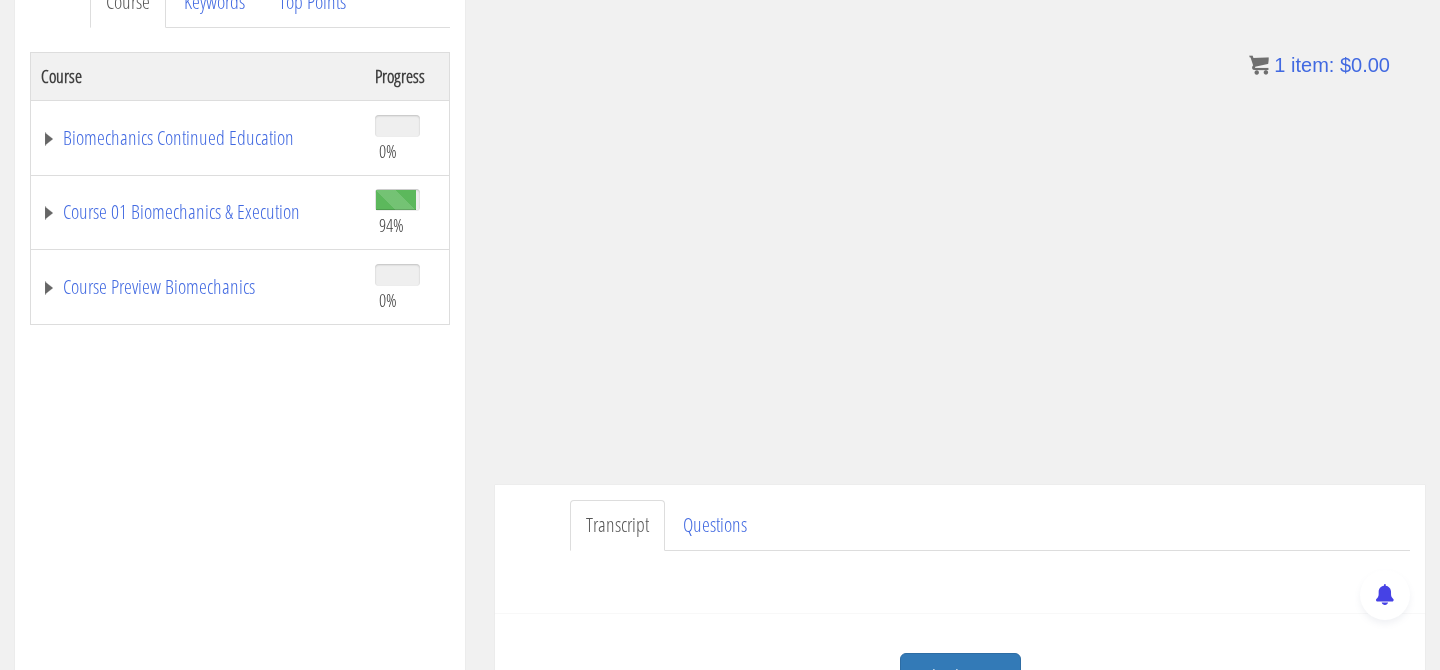 scroll, scrollTop: 352, scrollLeft: 0, axis: vertical 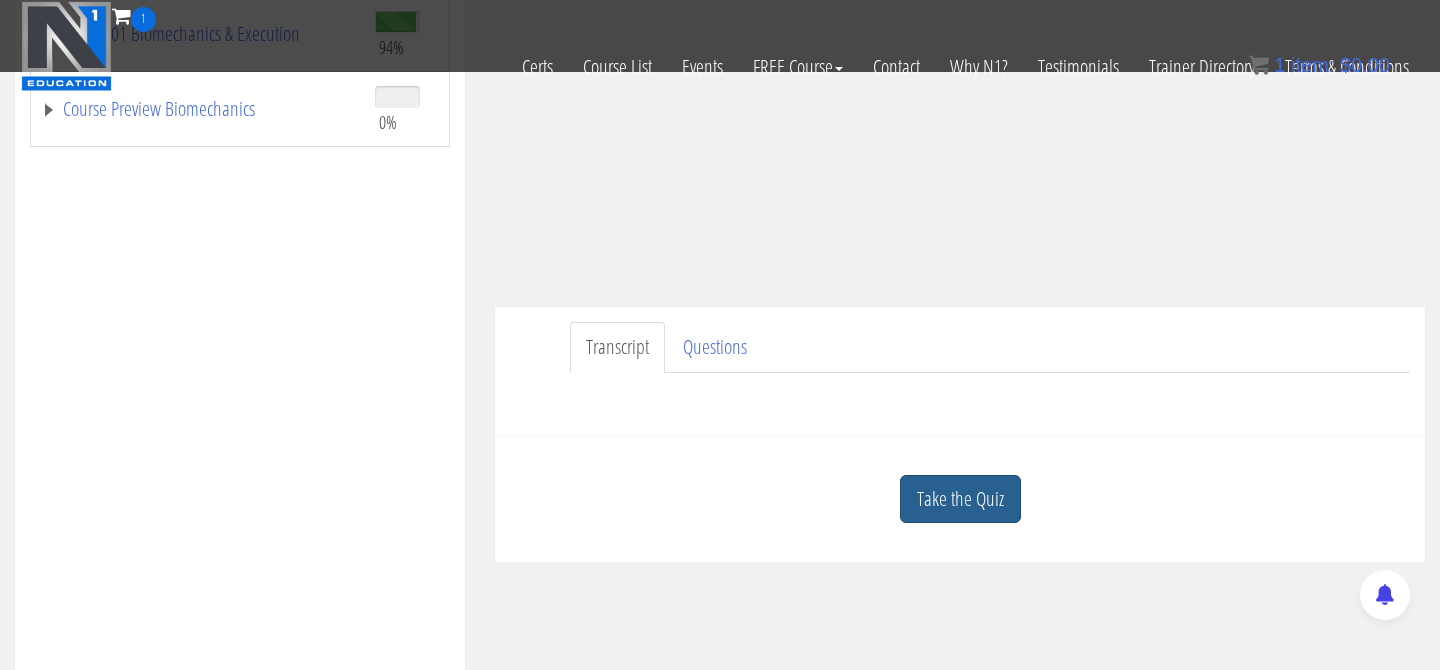 click on "Take the Quiz" at bounding box center (960, 499) 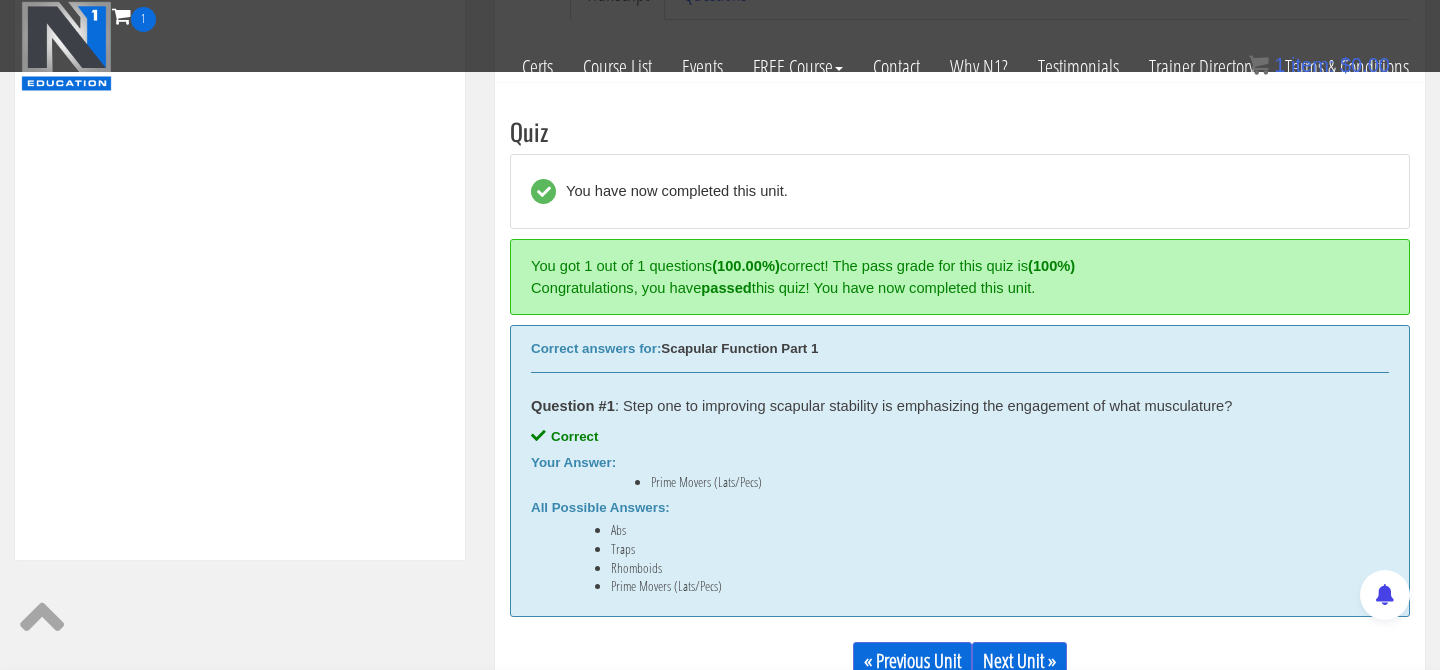scroll, scrollTop: 703, scrollLeft: 0, axis: vertical 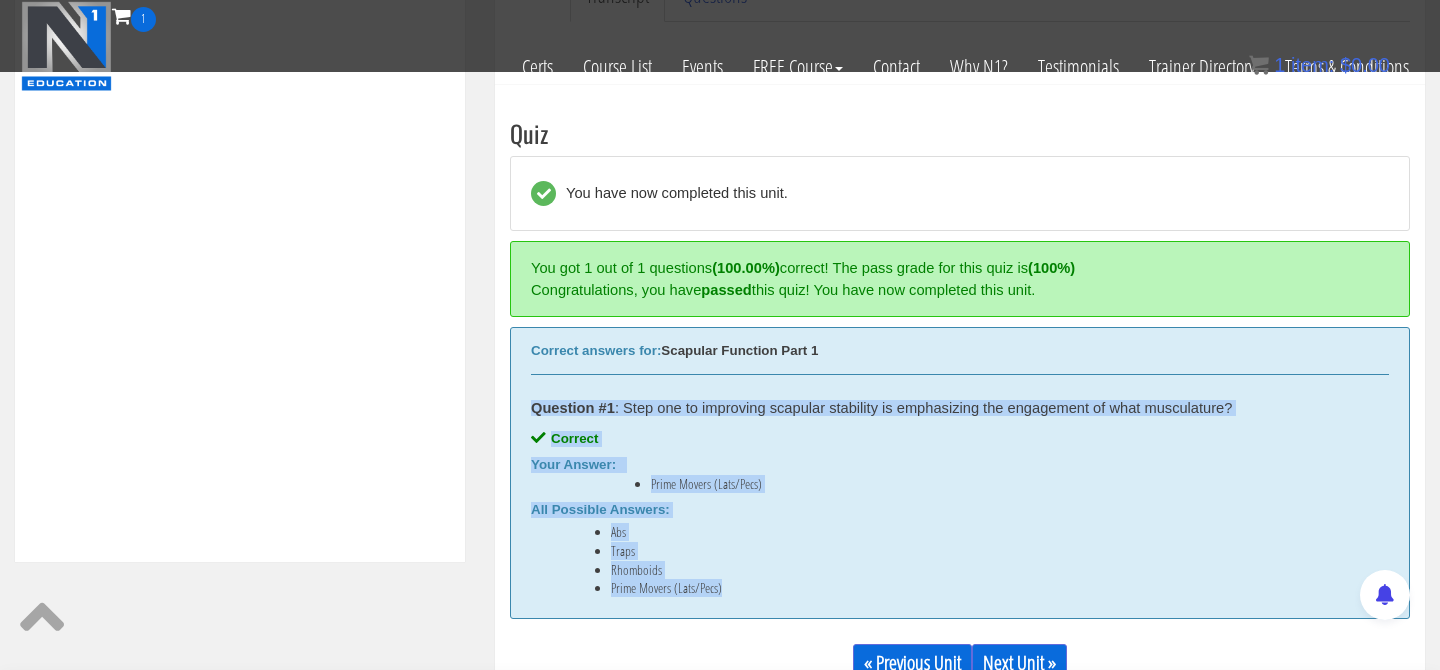drag, startPoint x: 532, startPoint y: 408, endPoint x: 734, endPoint y: 591, distance: 272.5674 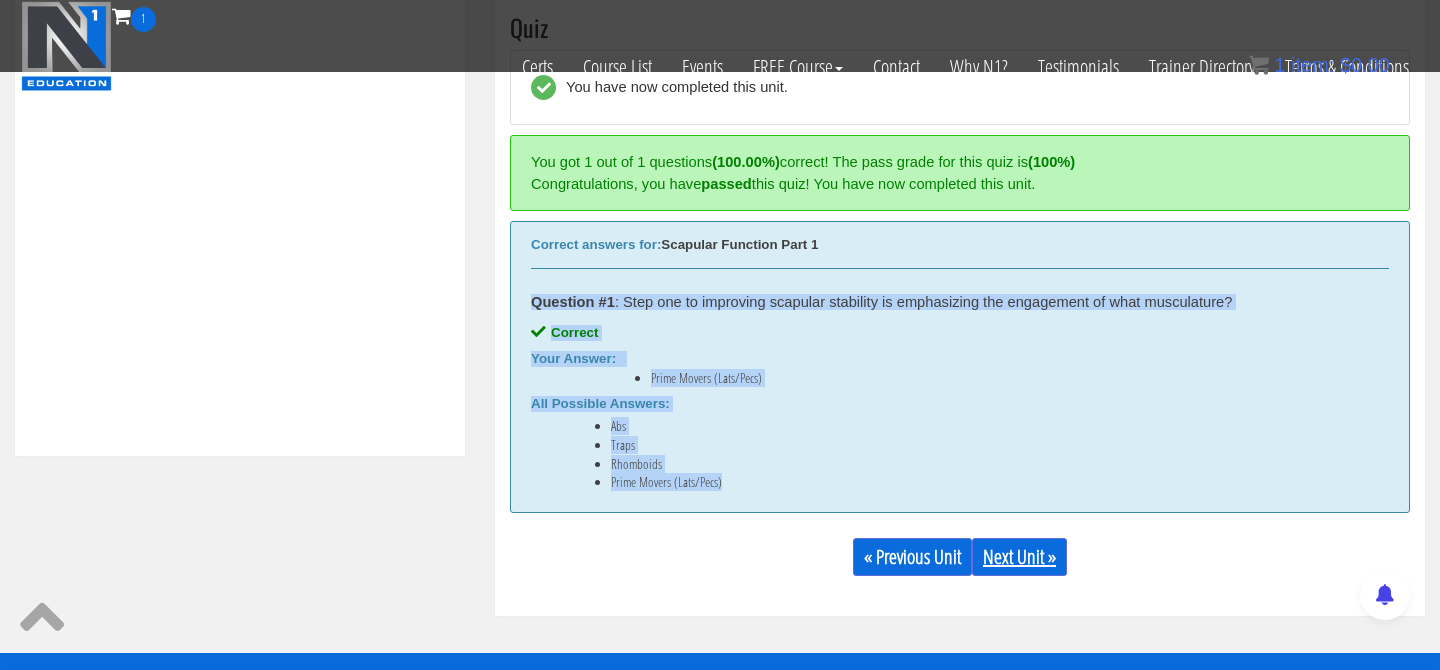 scroll, scrollTop: 811, scrollLeft: 0, axis: vertical 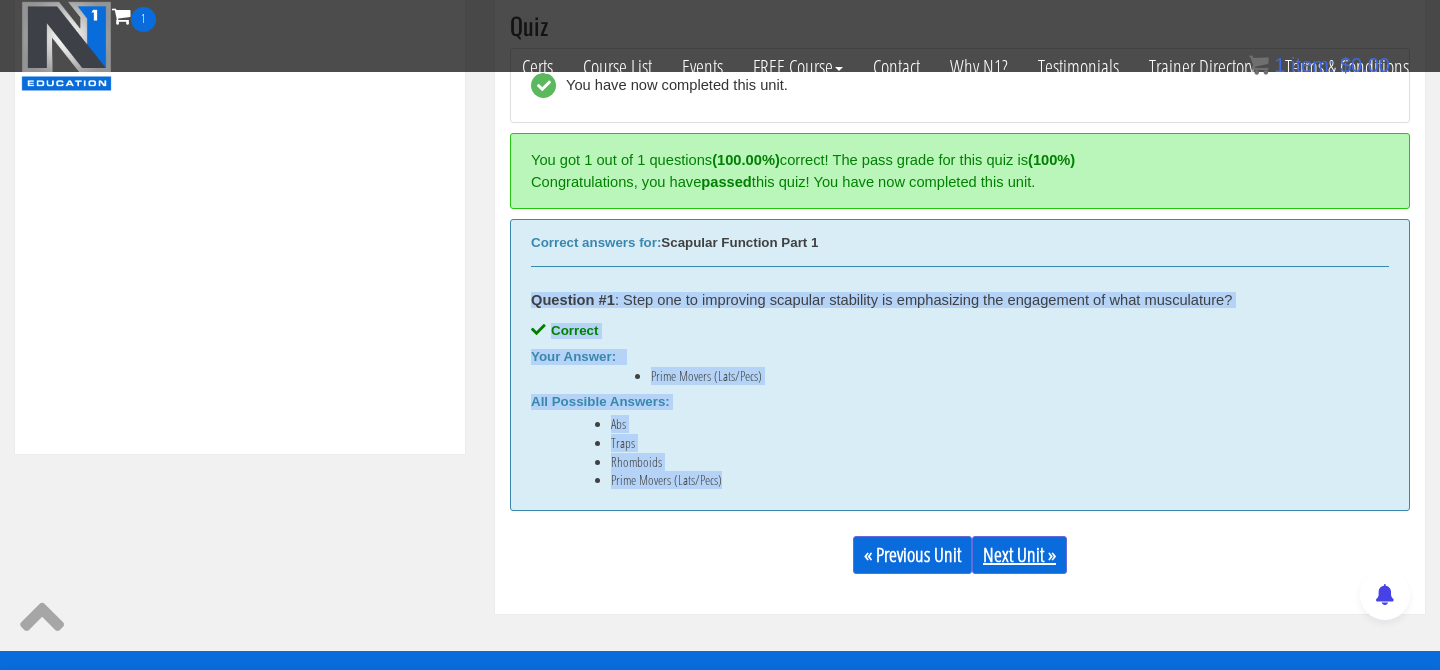 click on "Next Unit »" at bounding box center [1019, 555] 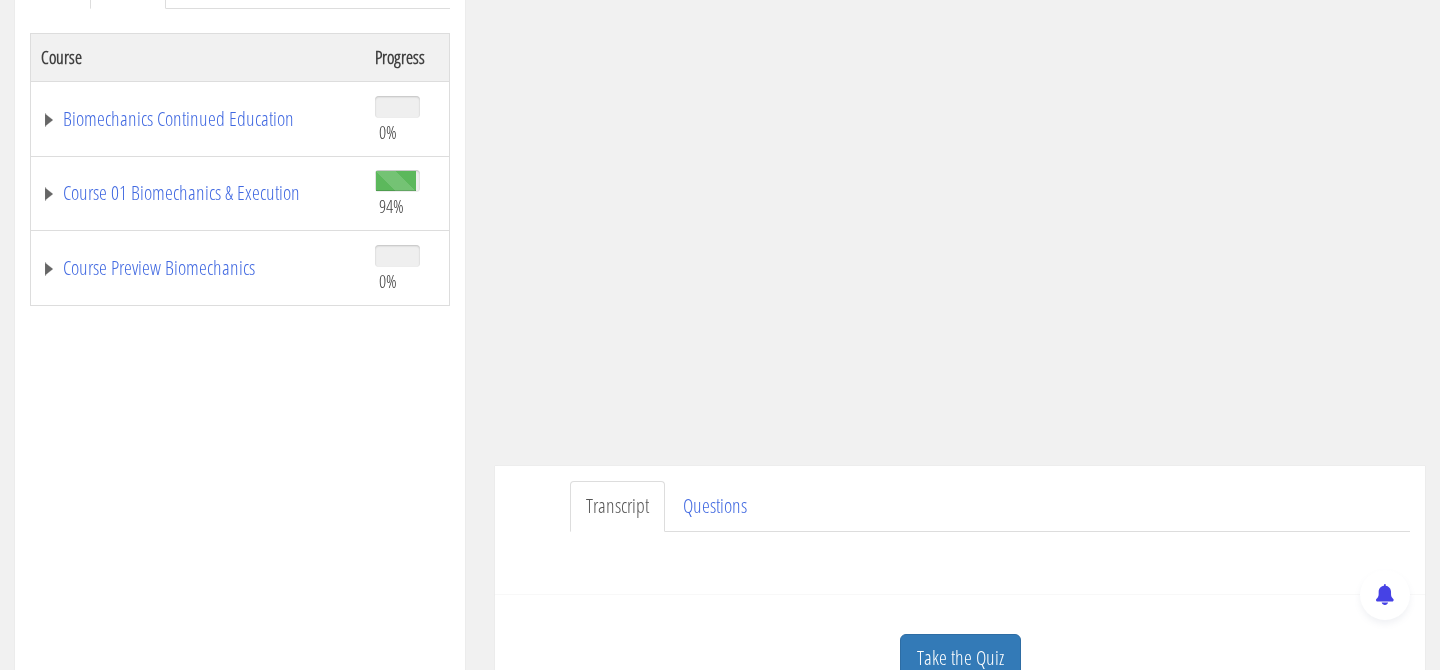 scroll, scrollTop: 525, scrollLeft: 0, axis: vertical 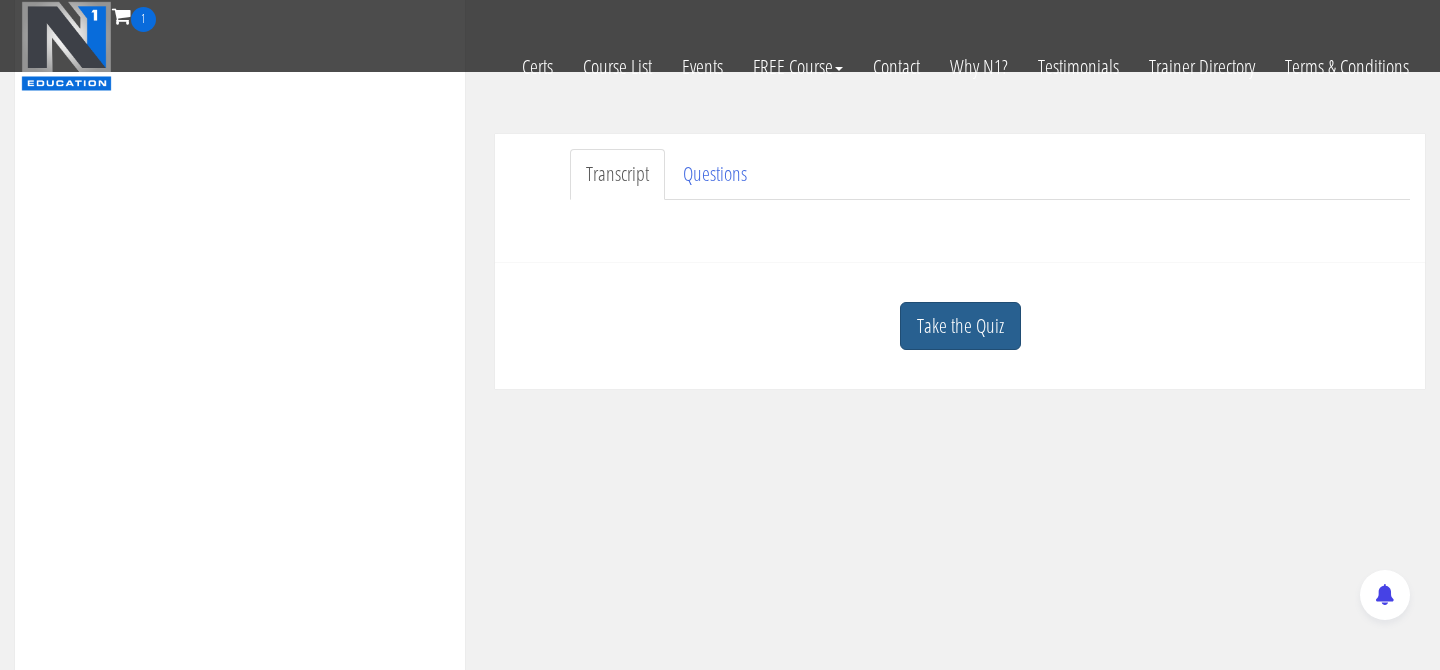 click on "Take the Quiz" at bounding box center (960, 326) 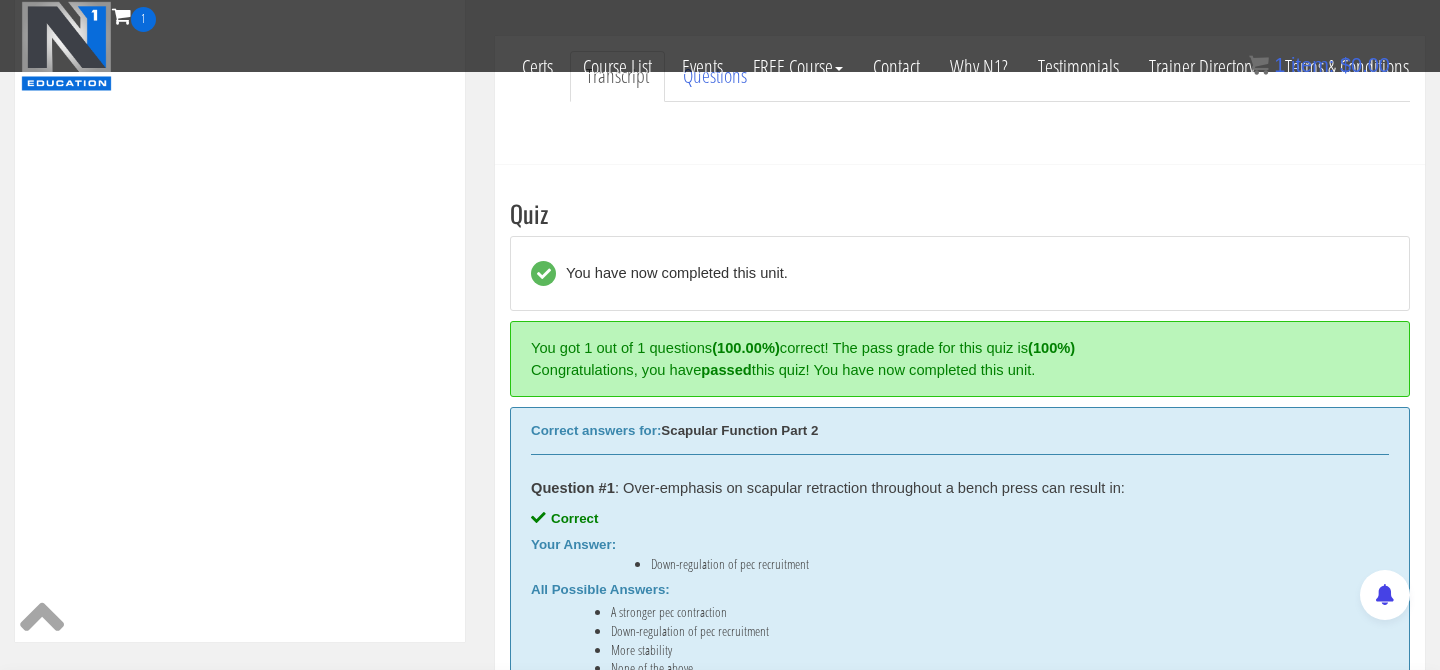 scroll, scrollTop: 768, scrollLeft: 0, axis: vertical 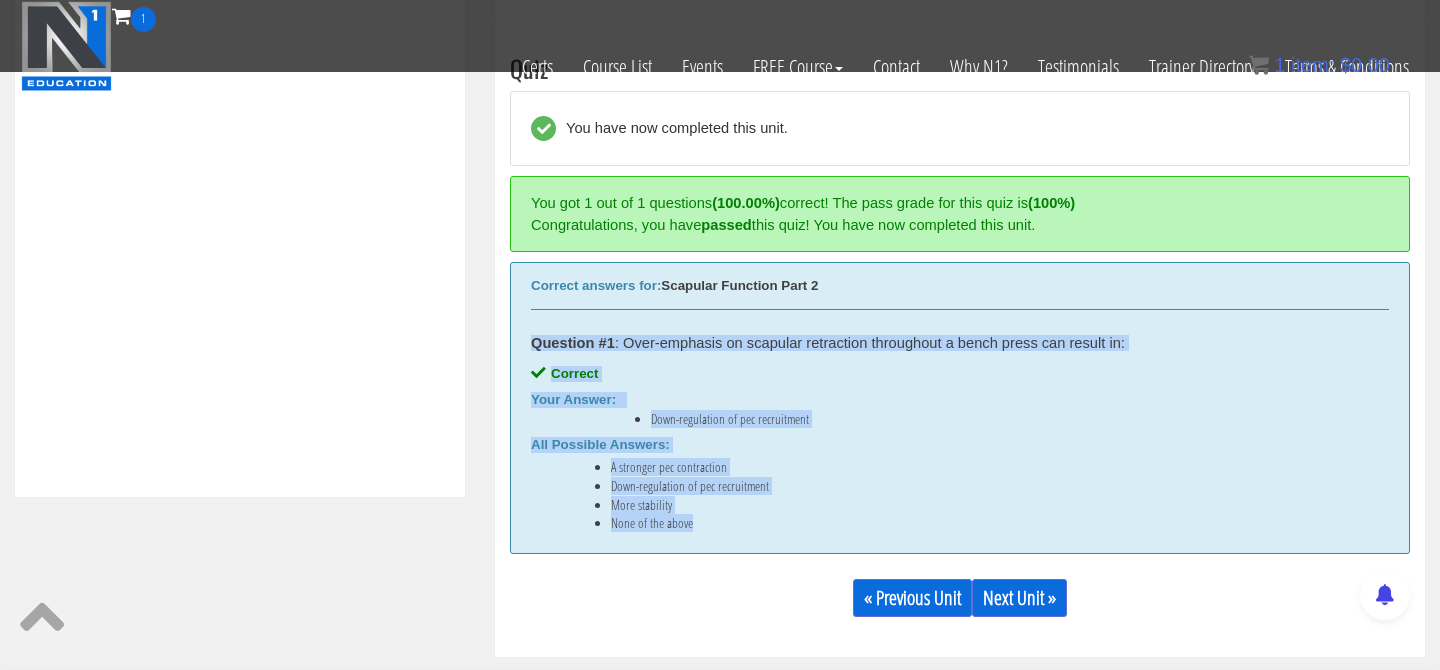 drag, startPoint x: 531, startPoint y: 340, endPoint x: 717, endPoint y: 522, distance: 260.23065 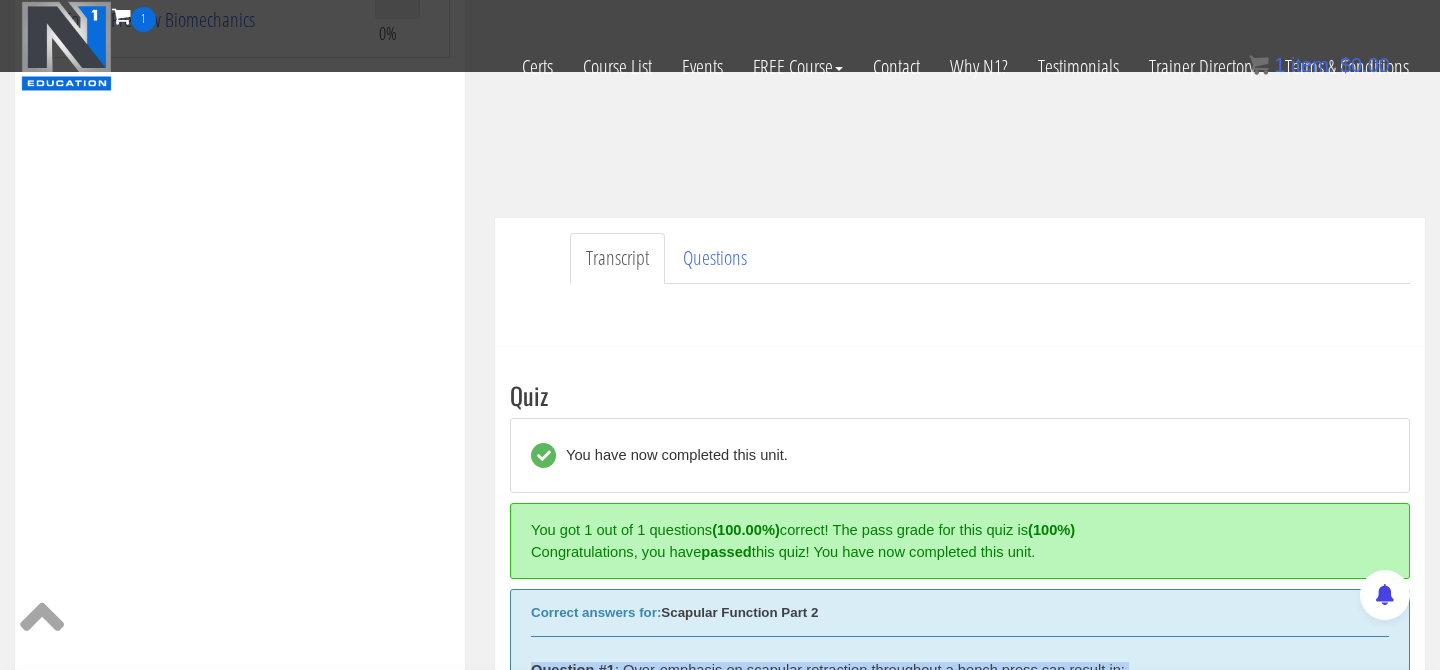 scroll, scrollTop: 438, scrollLeft: 0, axis: vertical 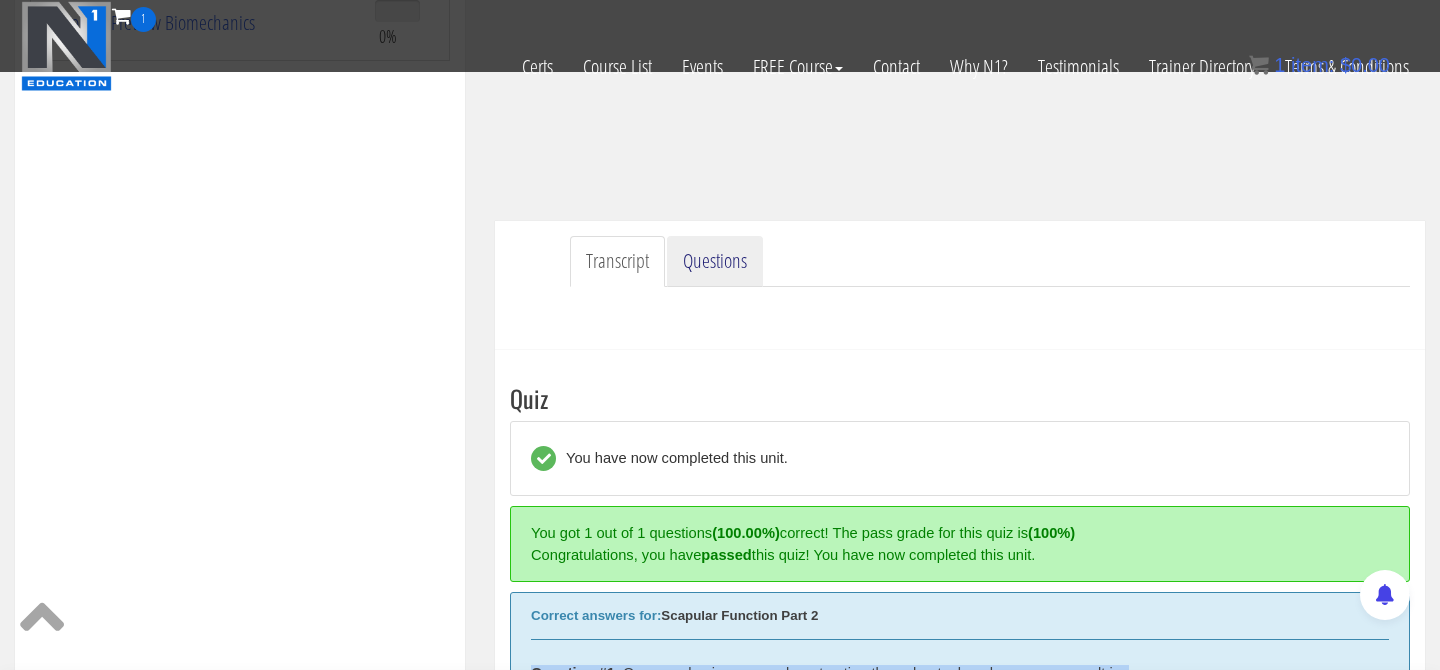 click on "Questions" at bounding box center (715, 261) 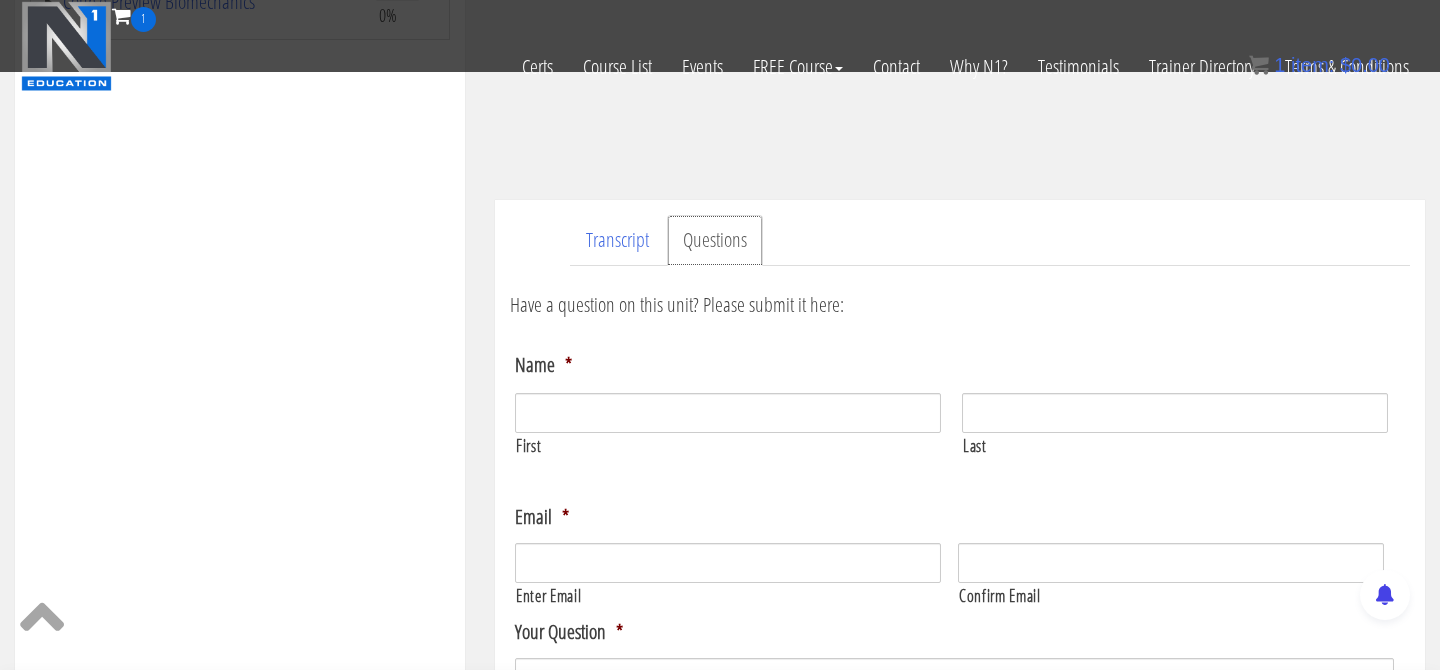 scroll, scrollTop: 455, scrollLeft: 0, axis: vertical 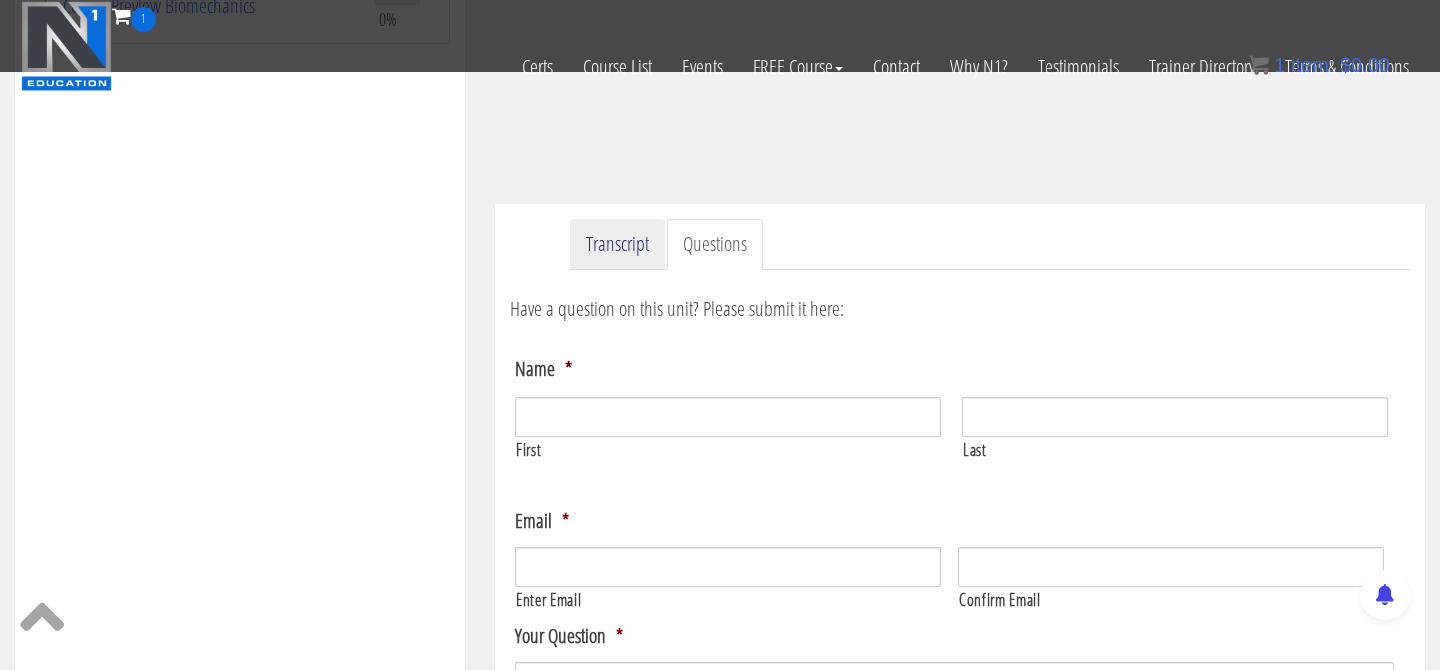 click on "Transcript" at bounding box center [617, 244] 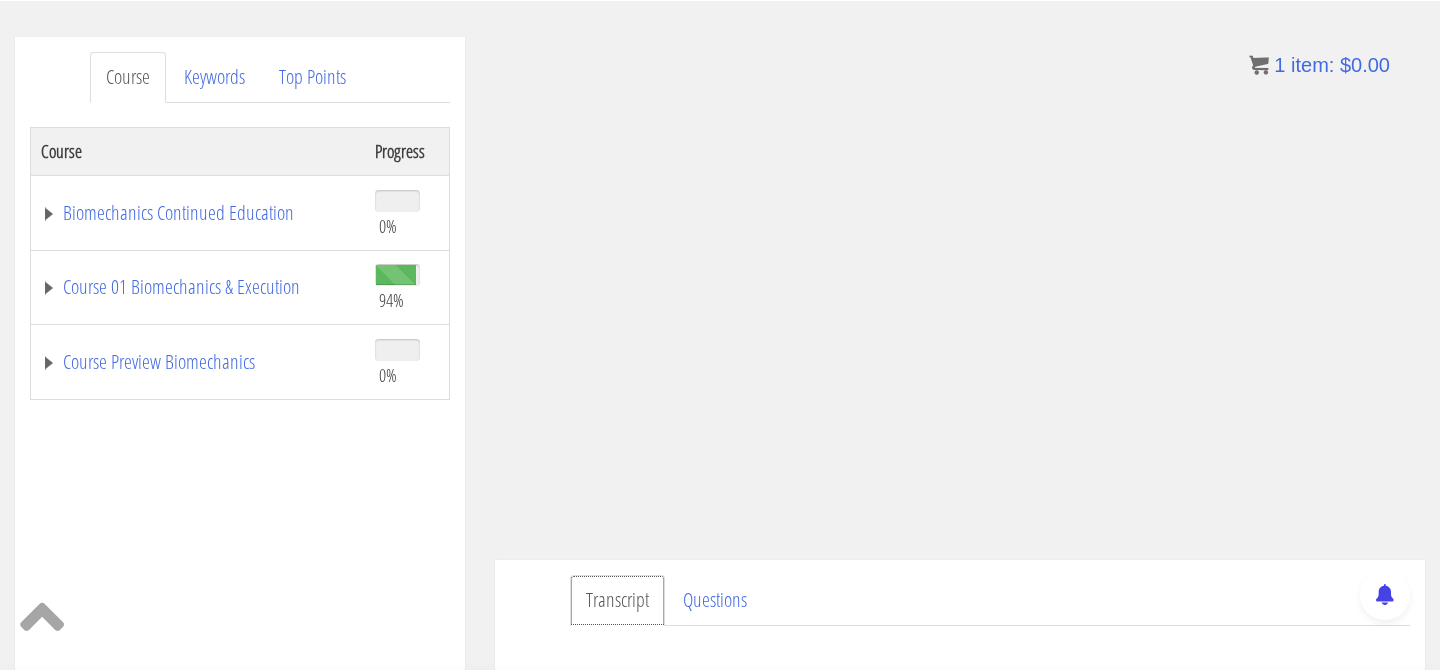 scroll, scrollTop: 223, scrollLeft: 0, axis: vertical 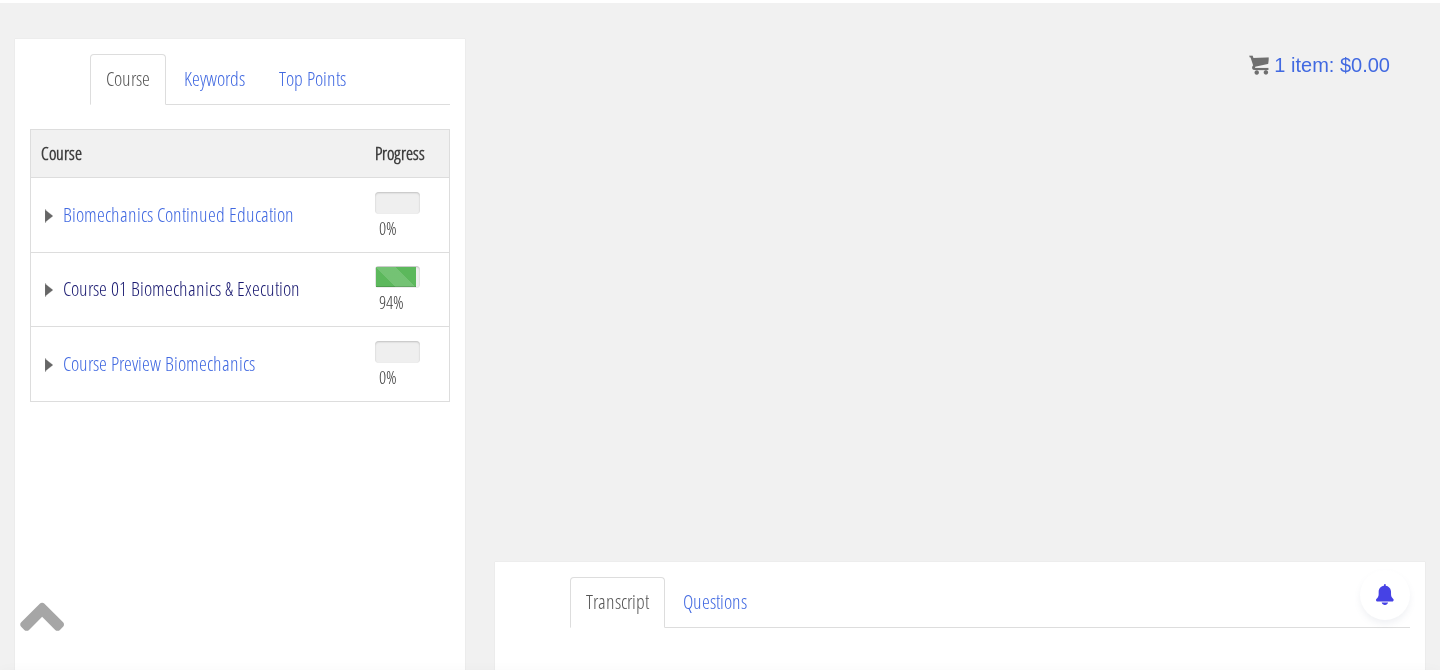 click on "Course 01 Biomechanics & Execution" at bounding box center (198, 289) 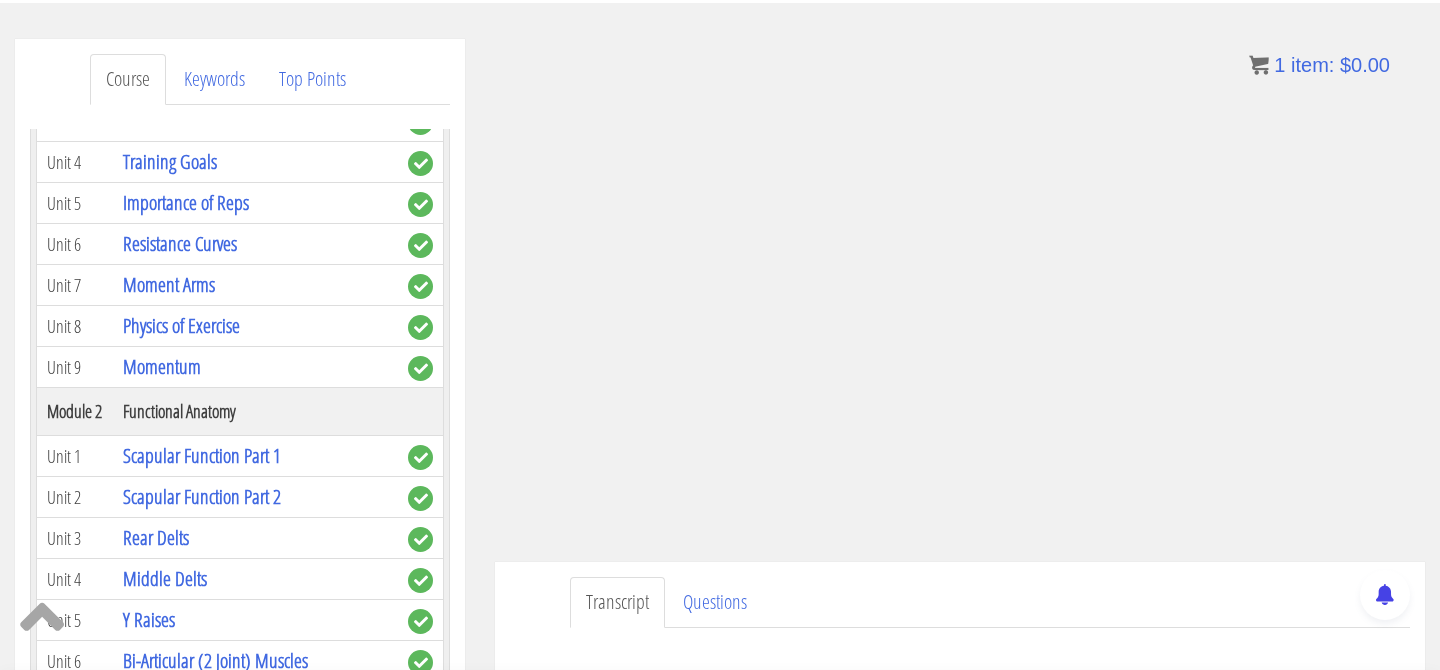 scroll, scrollTop: 433, scrollLeft: 0, axis: vertical 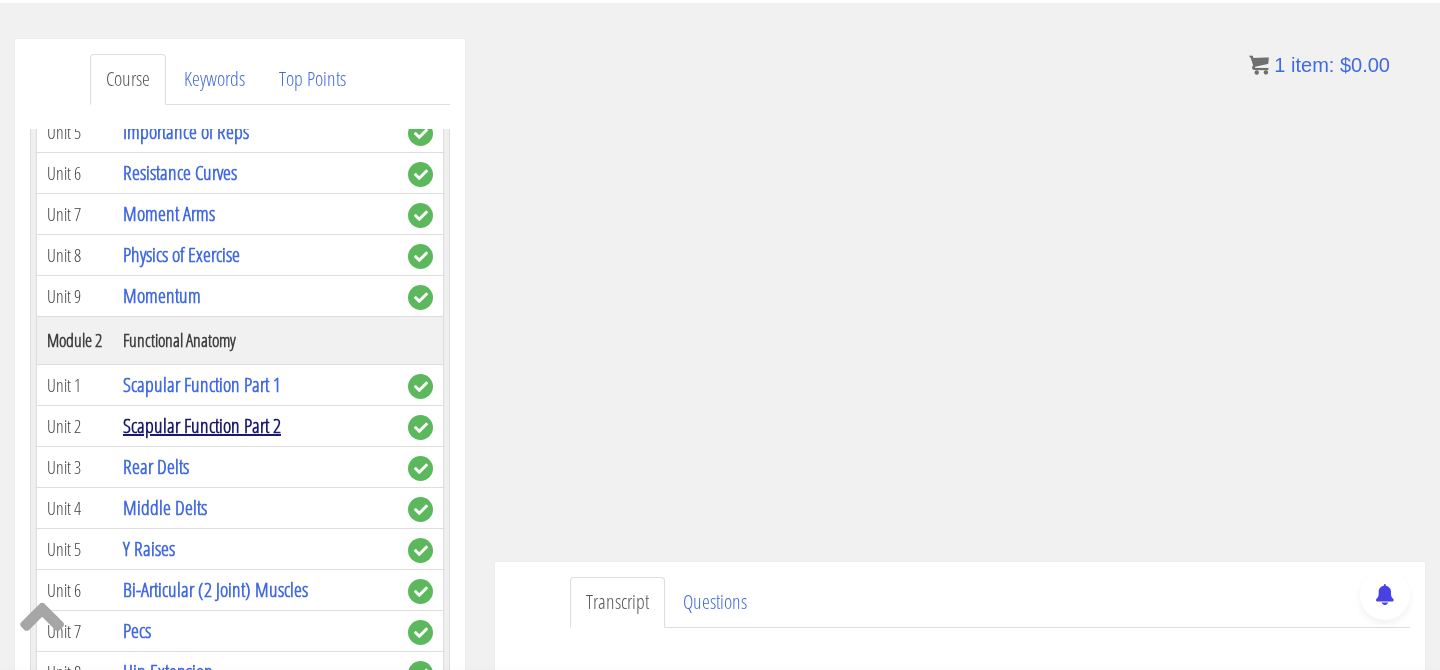 click on "Scapular Function Part 2" at bounding box center [202, 425] 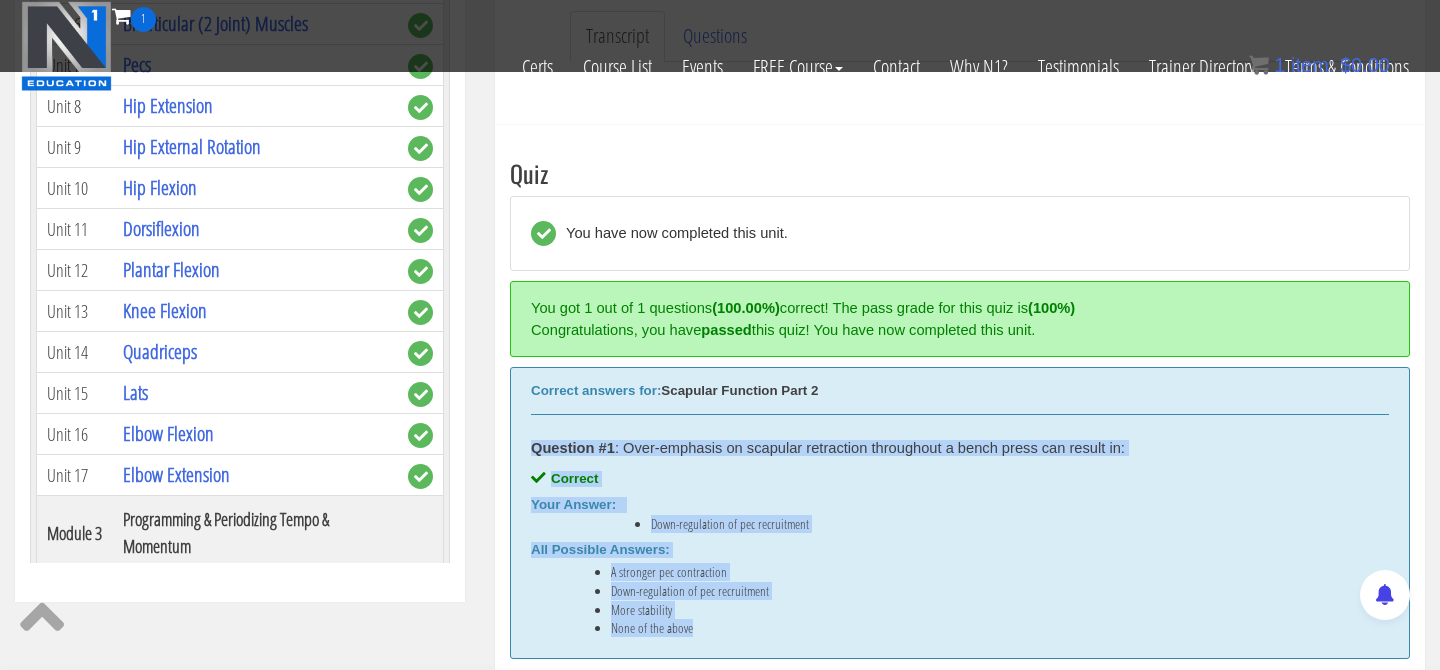 scroll, scrollTop: 754, scrollLeft: 0, axis: vertical 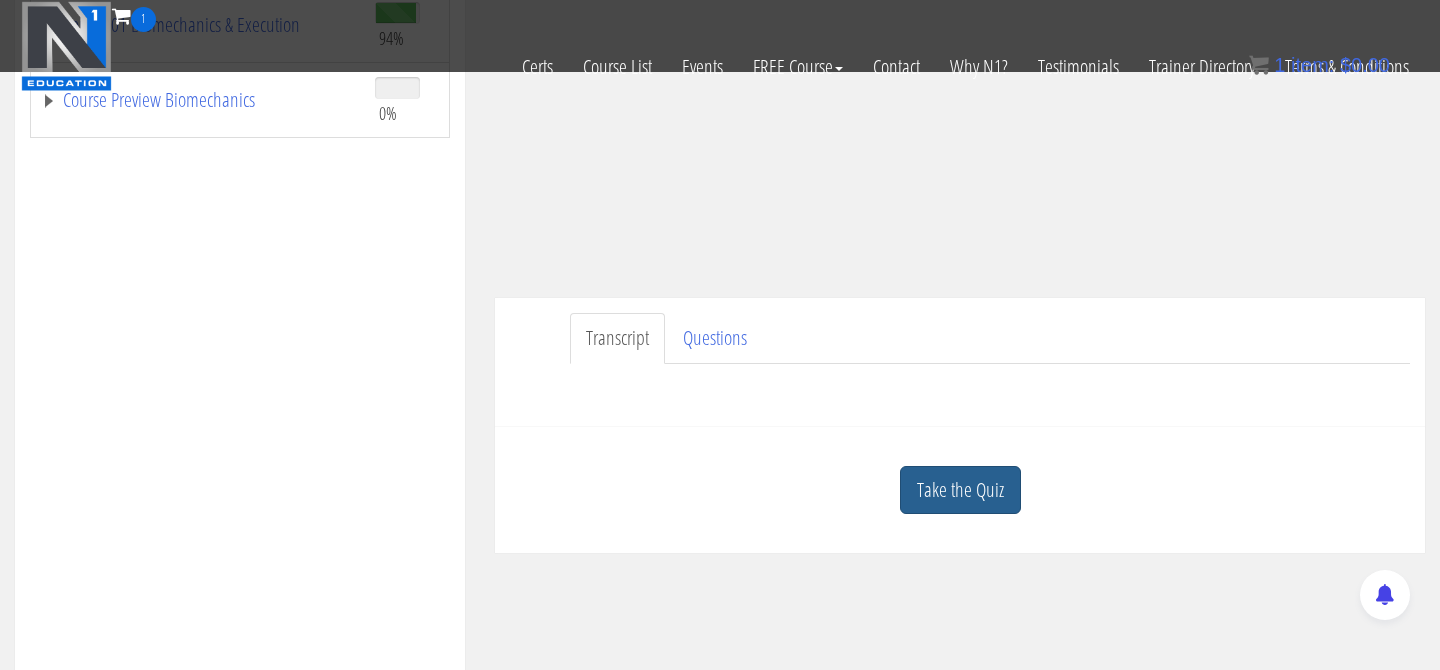 click on "Take the Quiz" at bounding box center (960, 490) 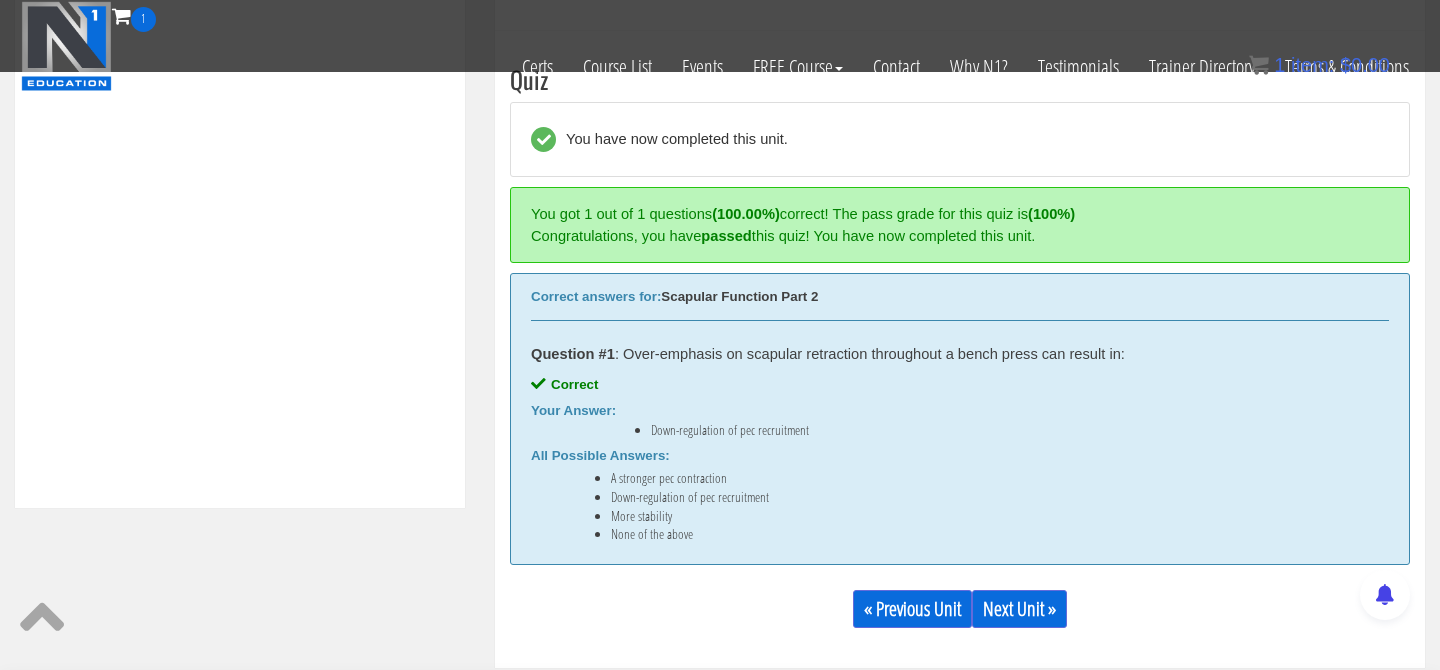 scroll, scrollTop: 770, scrollLeft: 0, axis: vertical 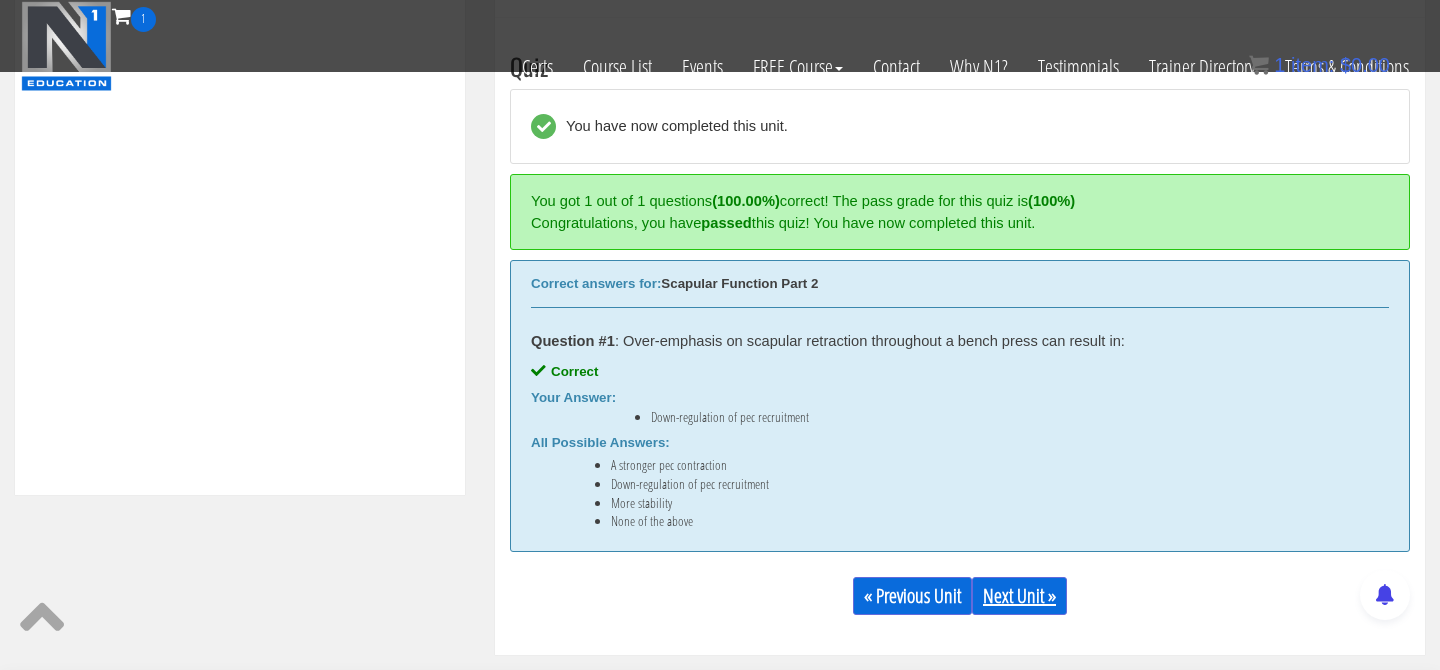 click on "Next Unit »" at bounding box center [1019, 596] 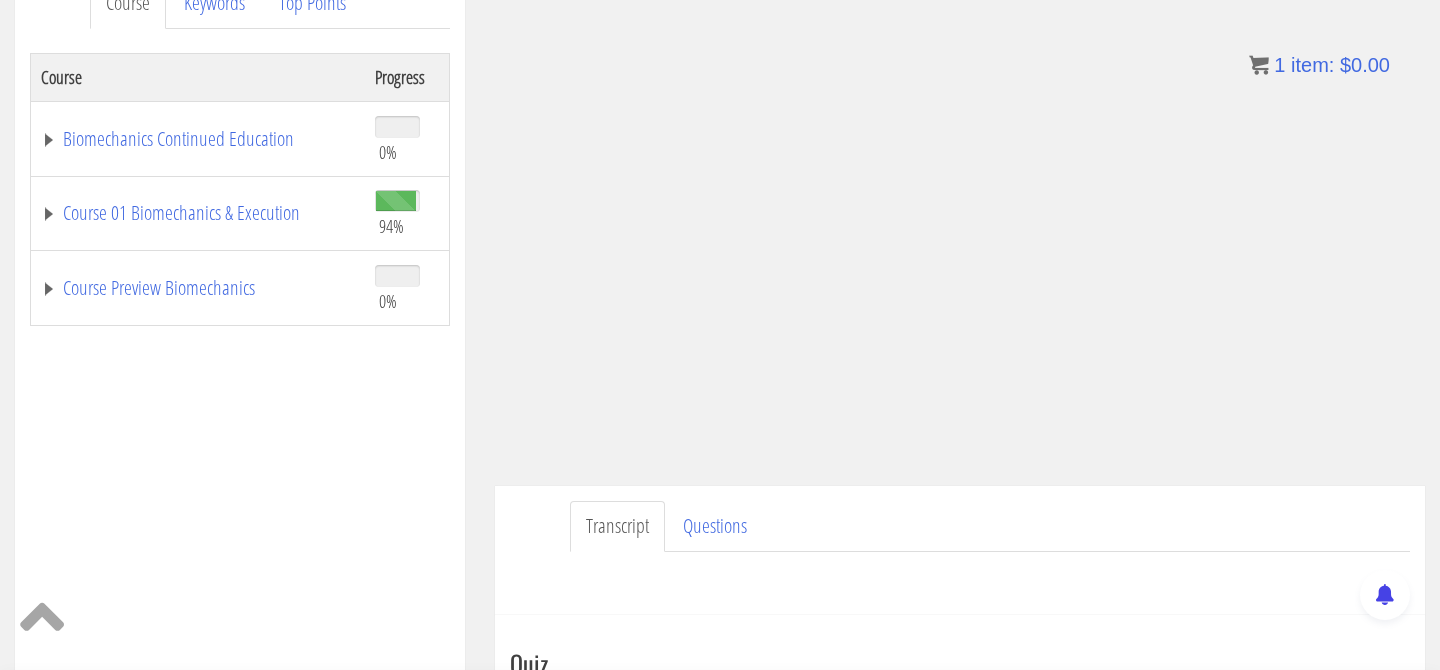scroll, scrollTop: 217, scrollLeft: 0, axis: vertical 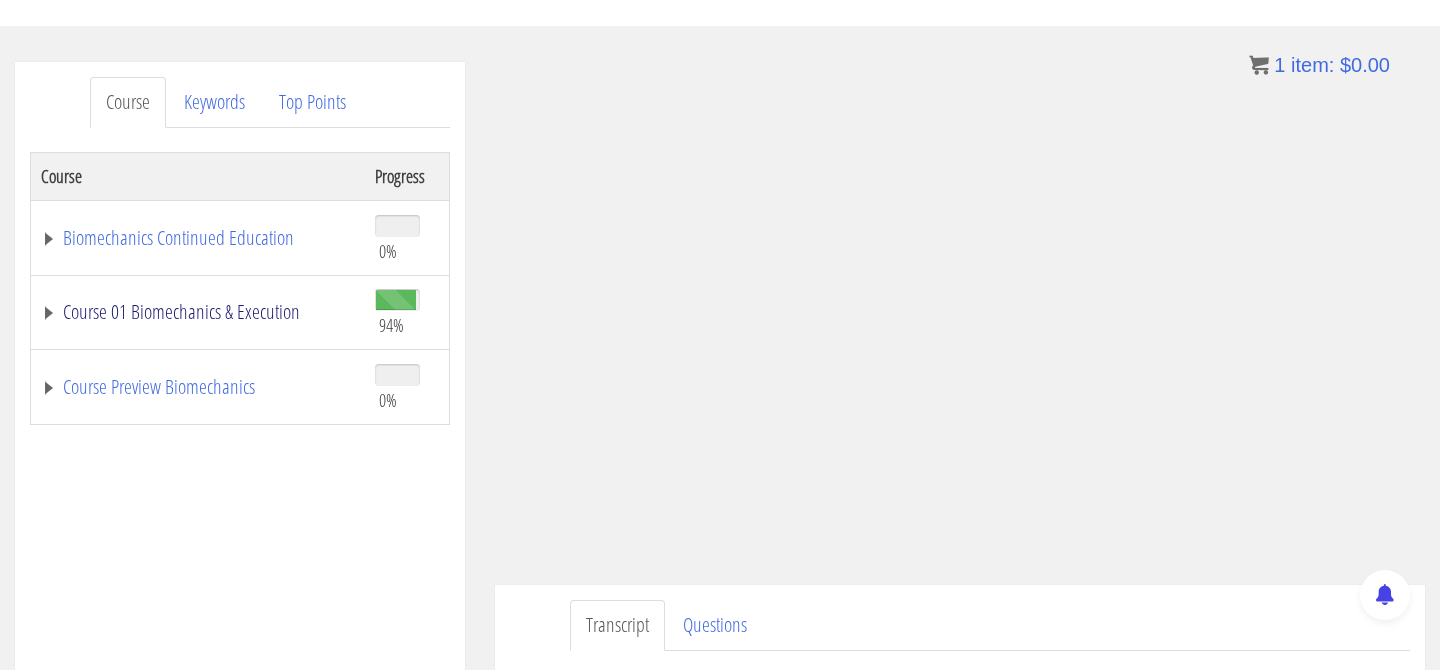 click on "Course 01 Biomechanics & Execution" at bounding box center [198, 312] 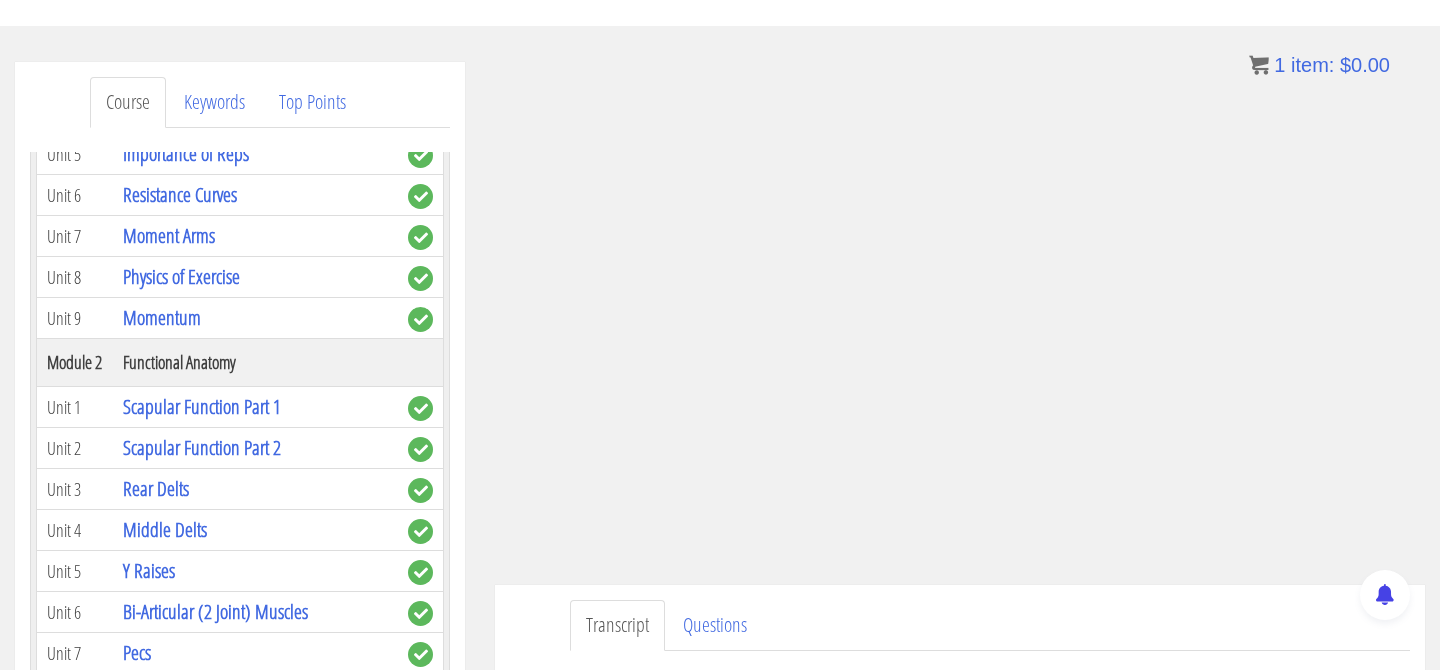 scroll, scrollTop: 440, scrollLeft: 0, axis: vertical 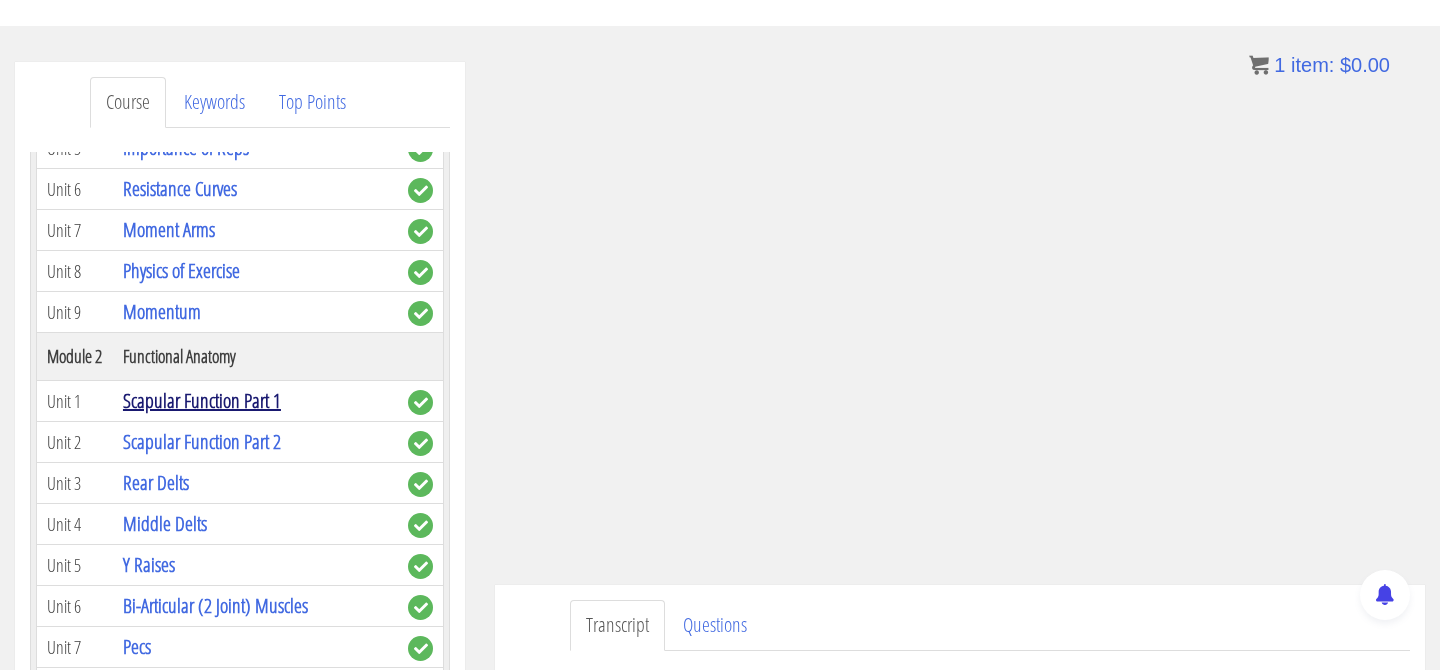 click on "Scapular Function Part 1" at bounding box center (202, 400) 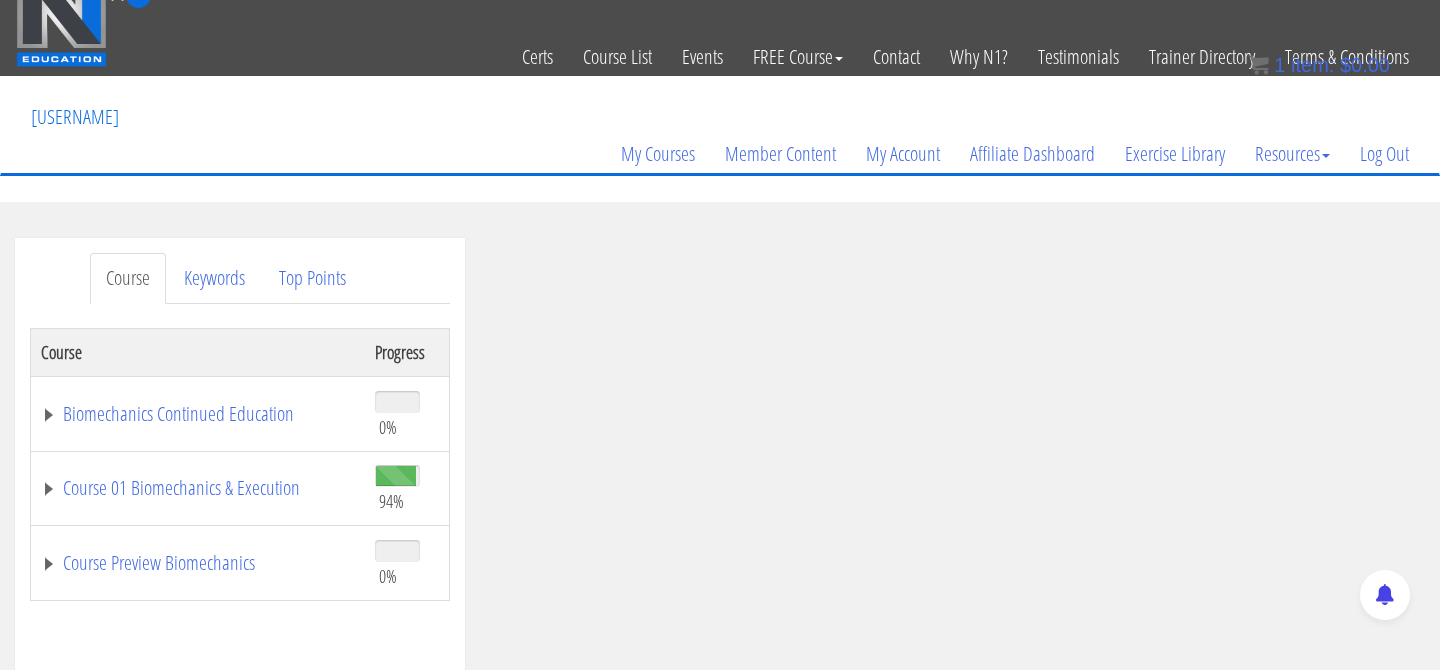 scroll, scrollTop: 109, scrollLeft: 0, axis: vertical 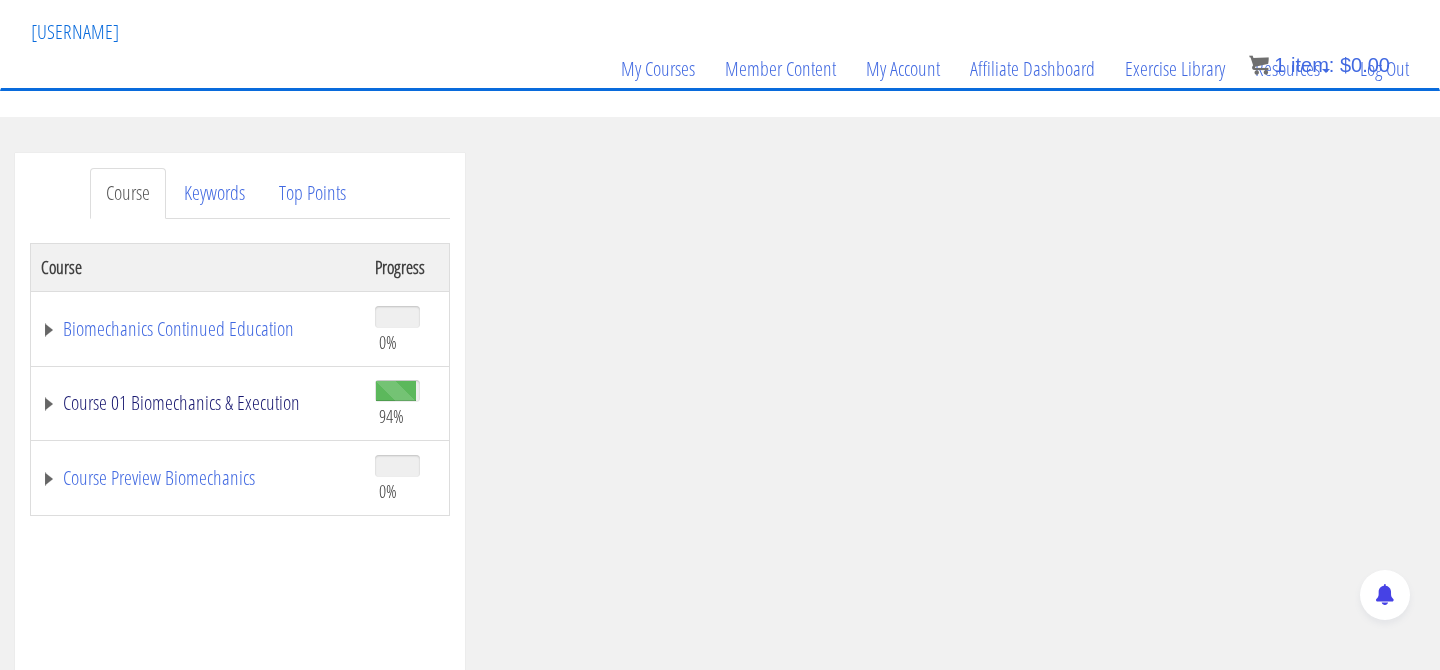 click on "Course 01 Biomechanics & Execution" at bounding box center (198, 403) 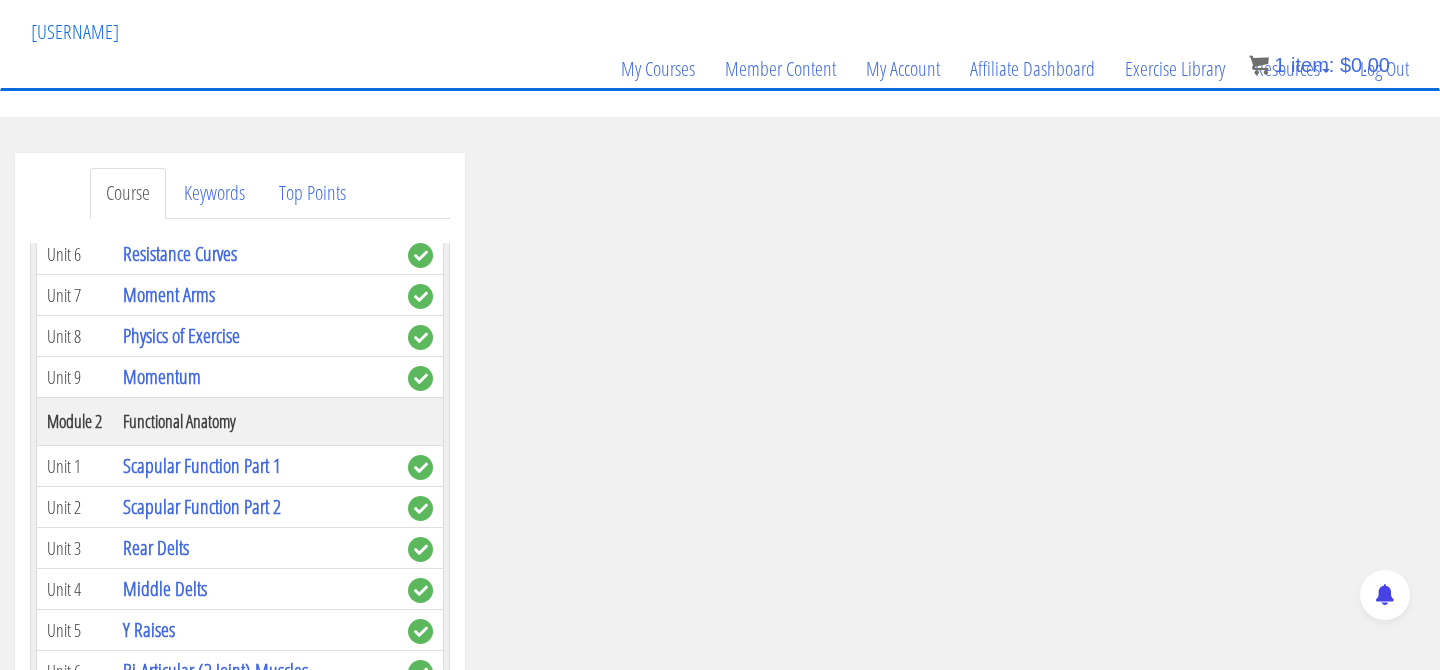scroll, scrollTop: 484, scrollLeft: 0, axis: vertical 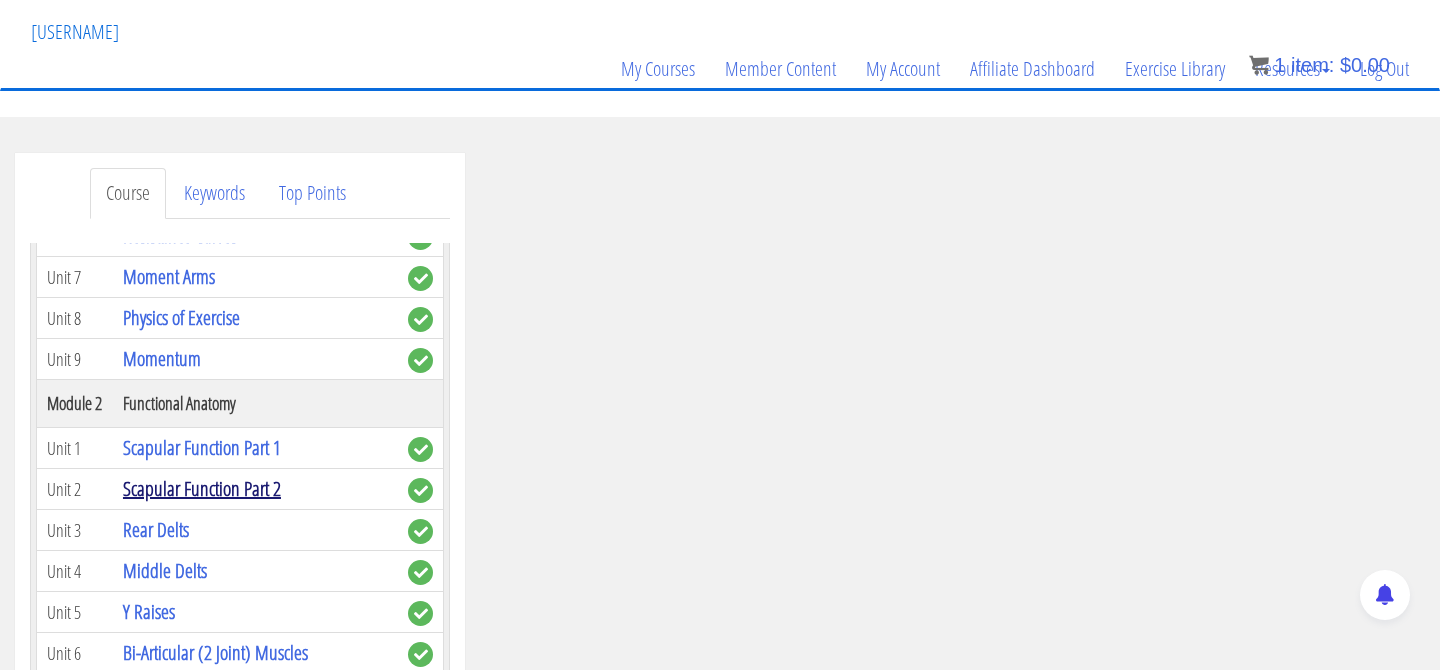 click on "Scapular Function Part 2" at bounding box center [202, 488] 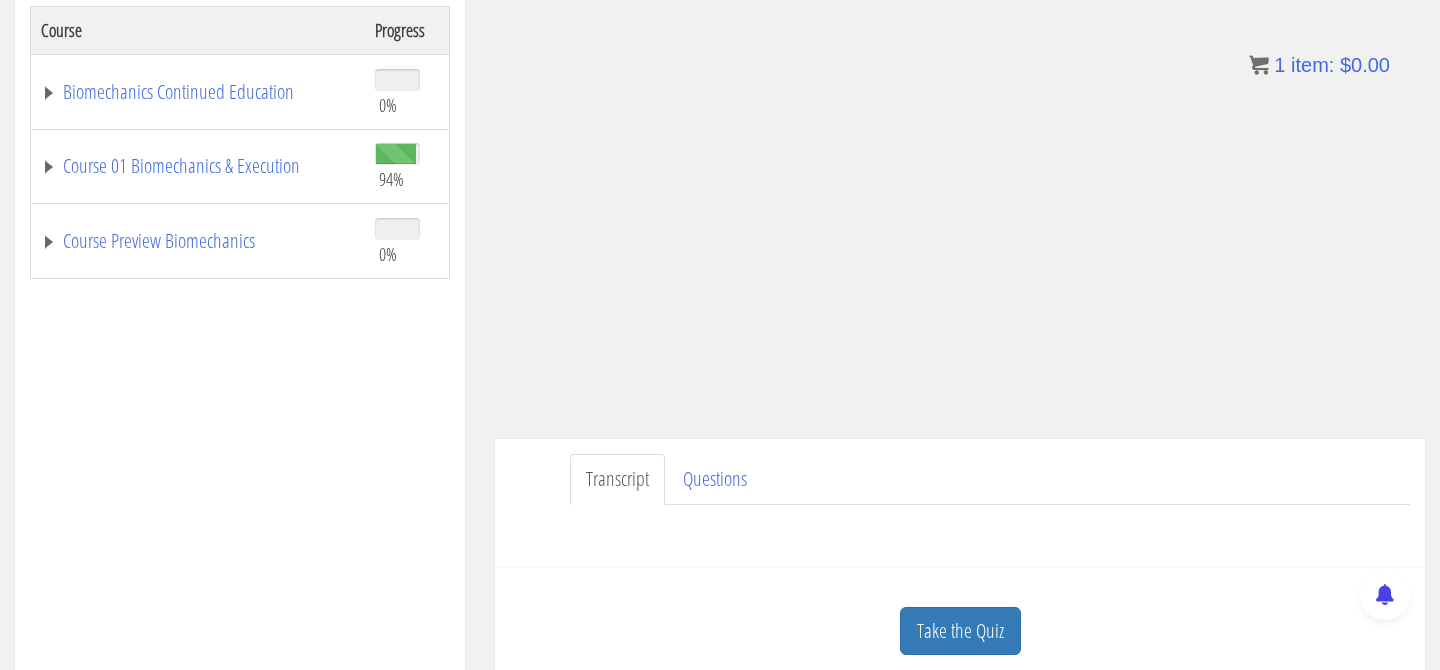 scroll, scrollTop: 354, scrollLeft: 0, axis: vertical 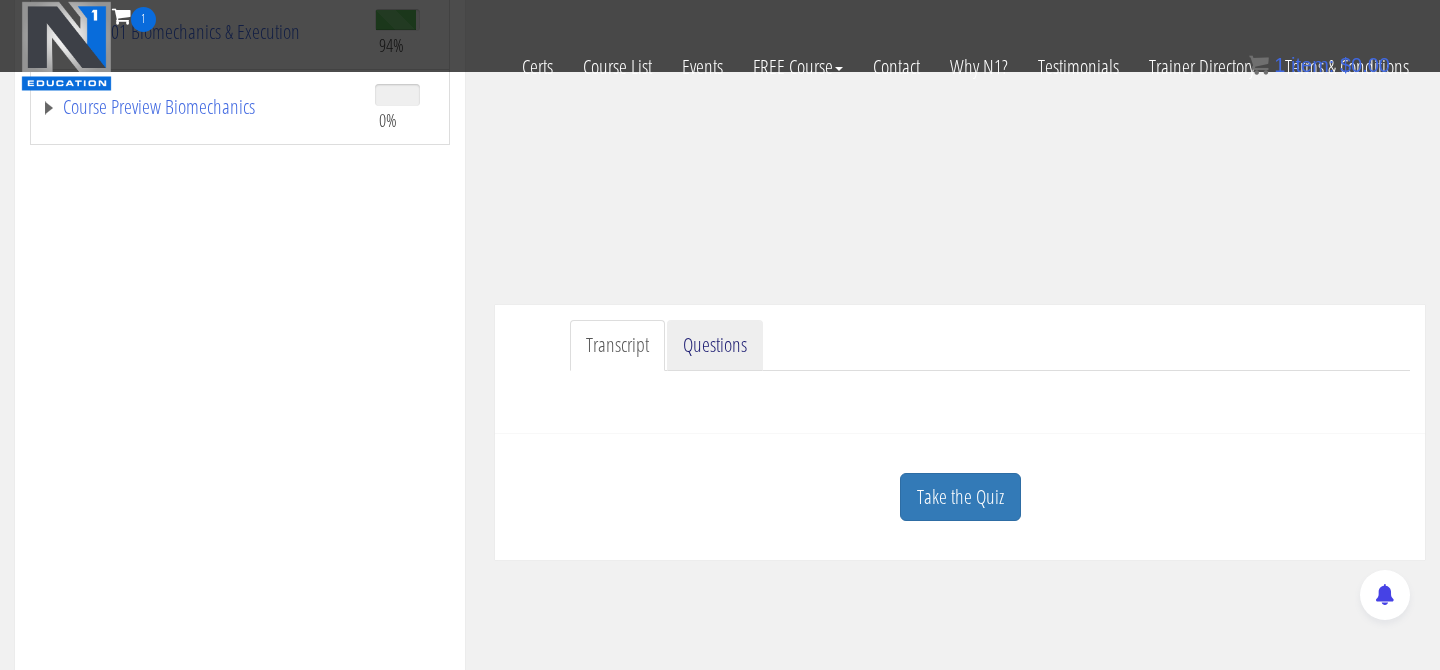 click on "Questions" at bounding box center [715, 345] 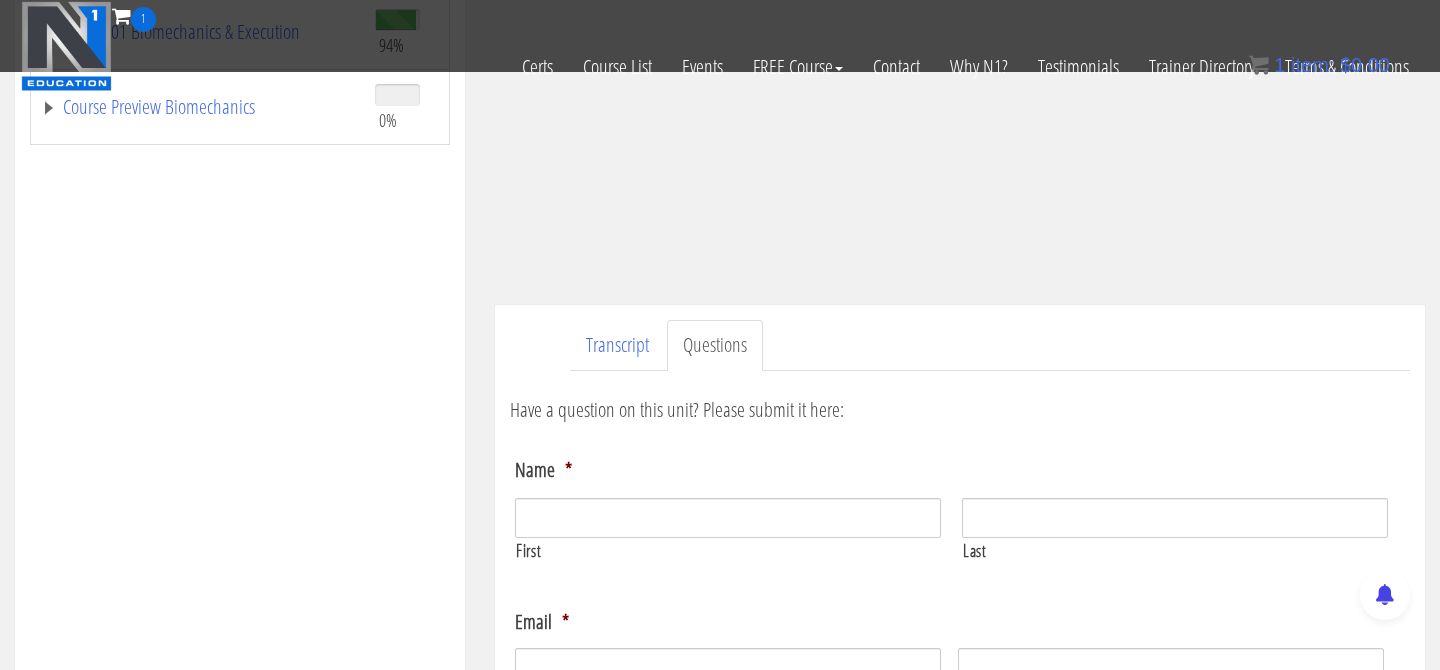 scroll, scrollTop: 389, scrollLeft: 0, axis: vertical 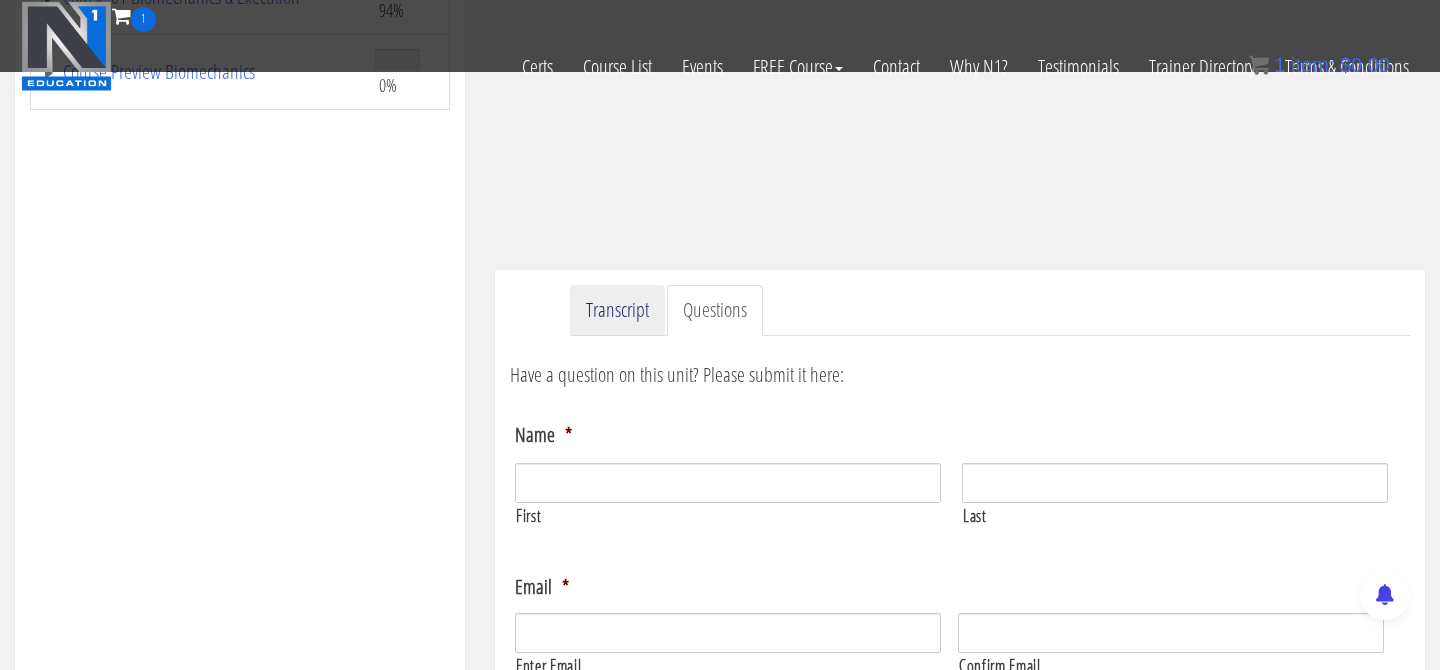 click on "Transcript" at bounding box center (617, 310) 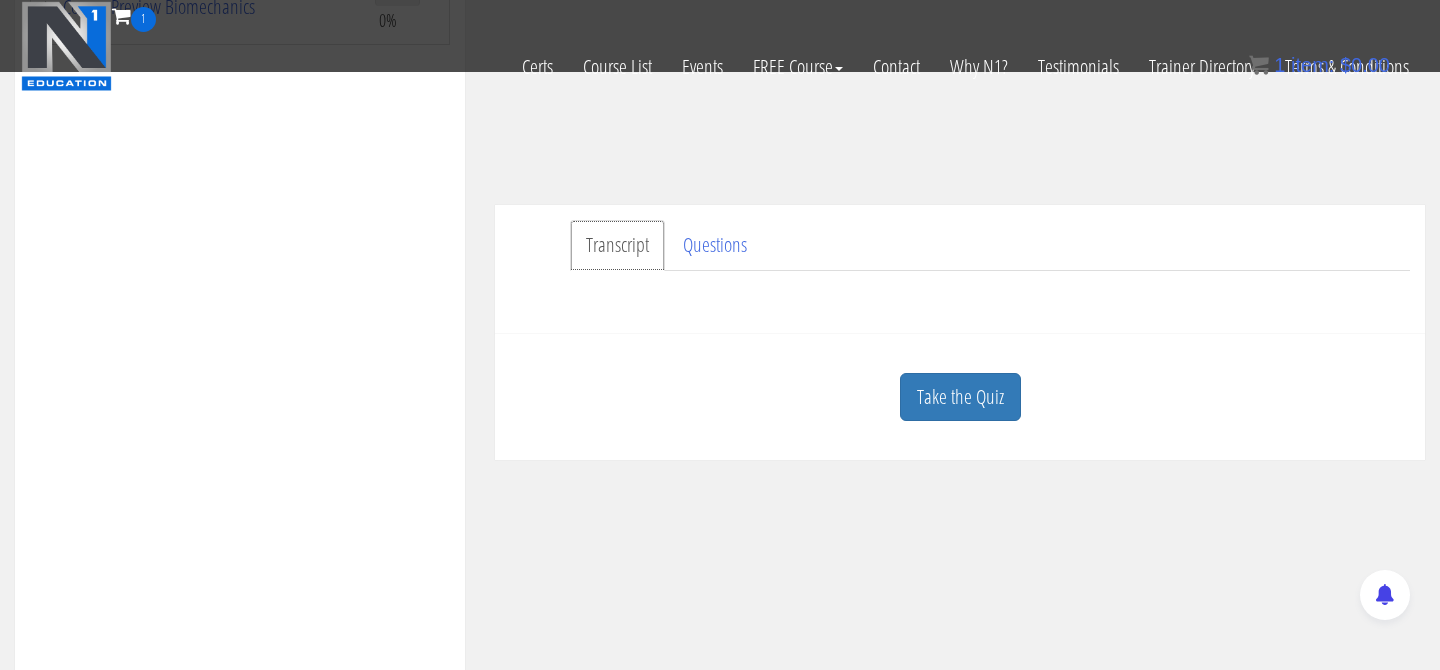 scroll, scrollTop: 455, scrollLeft: 0, axis: vertical 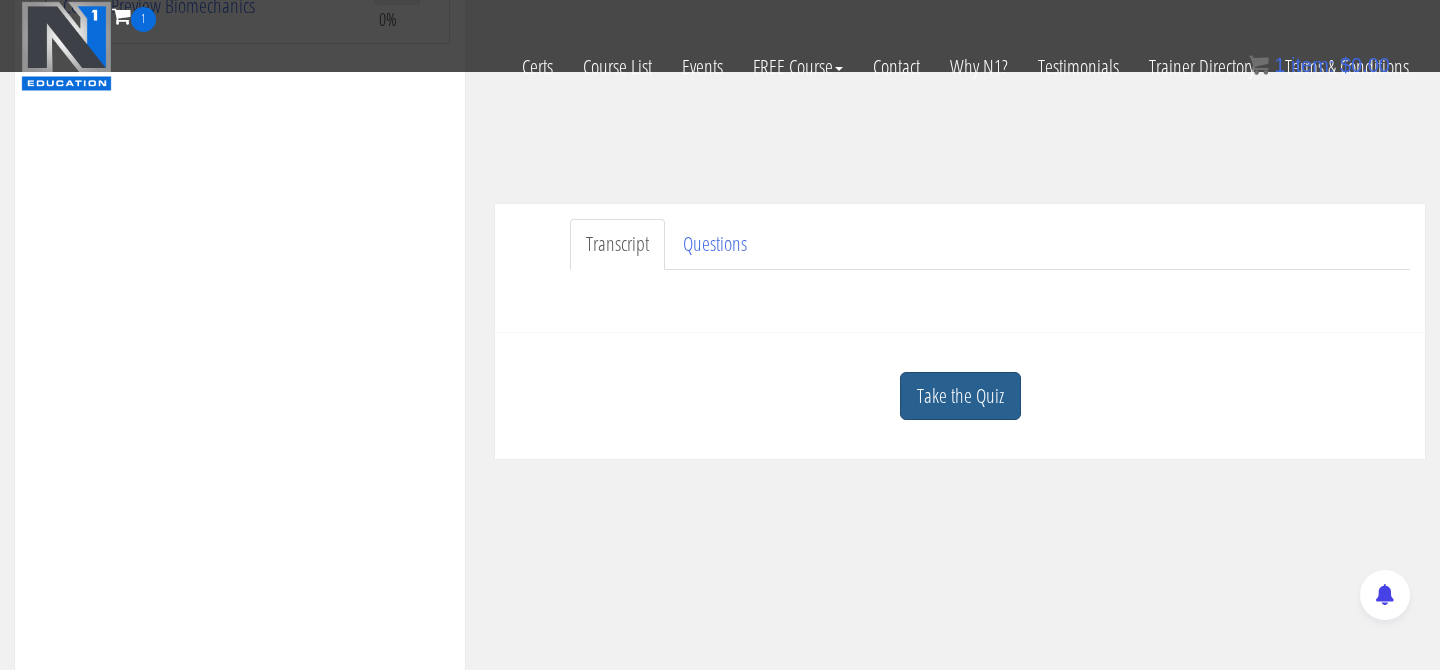click on "Take the Quiz" at bounding box center (960, 396) 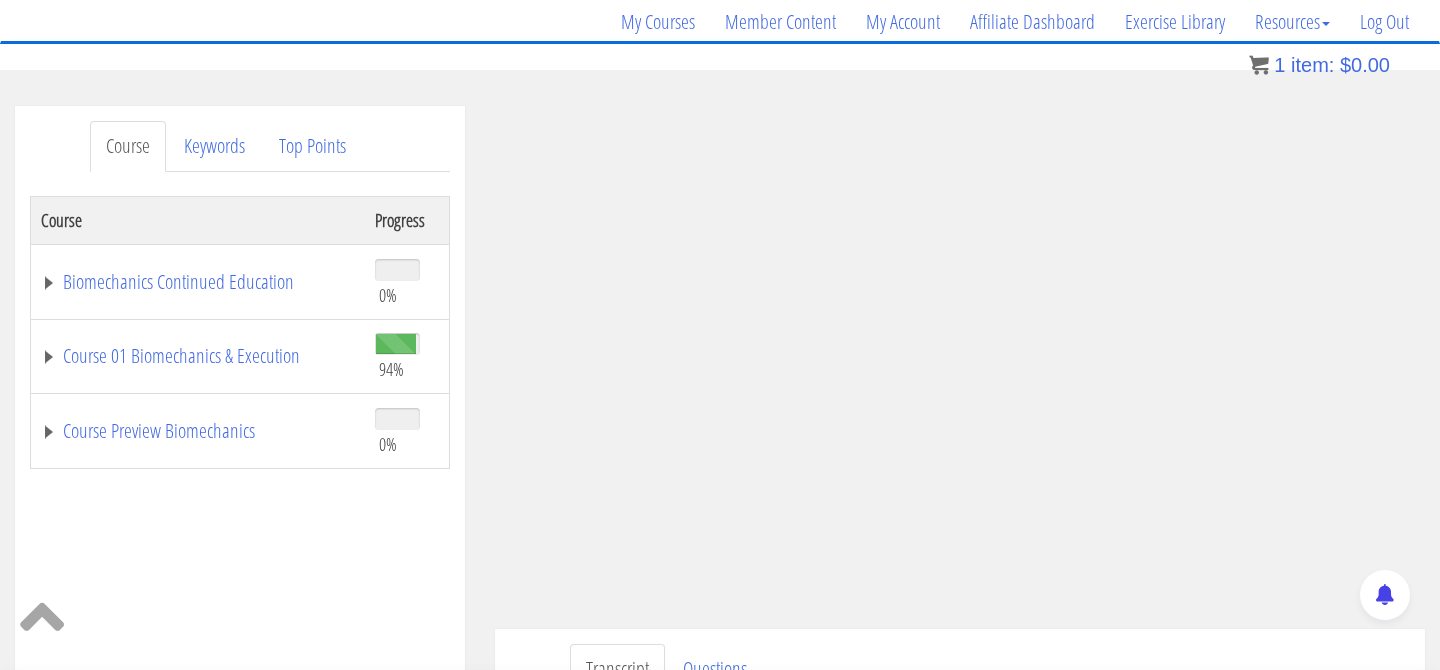 scroll, scrollTop: 157, scrollLeft: 0, axis: vertical 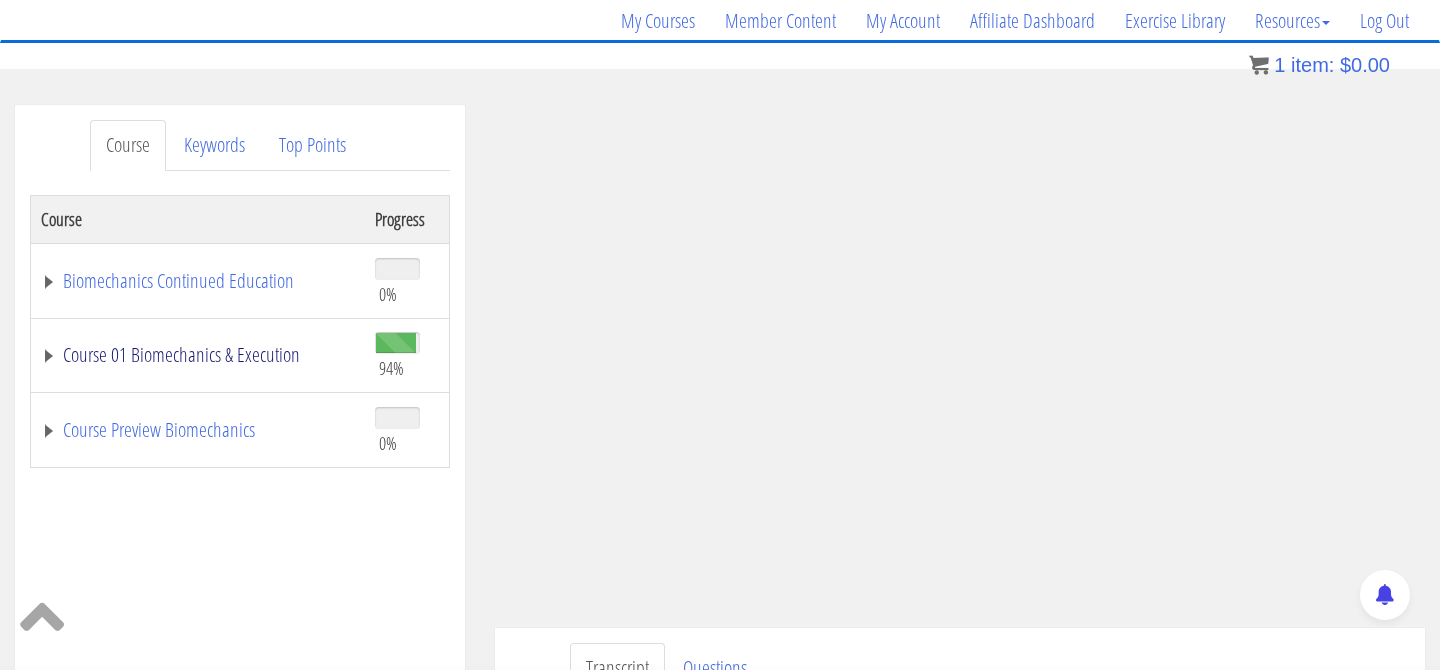 click on "Course 01 Biomechanics & Execution" at bounding box center [198, 355] 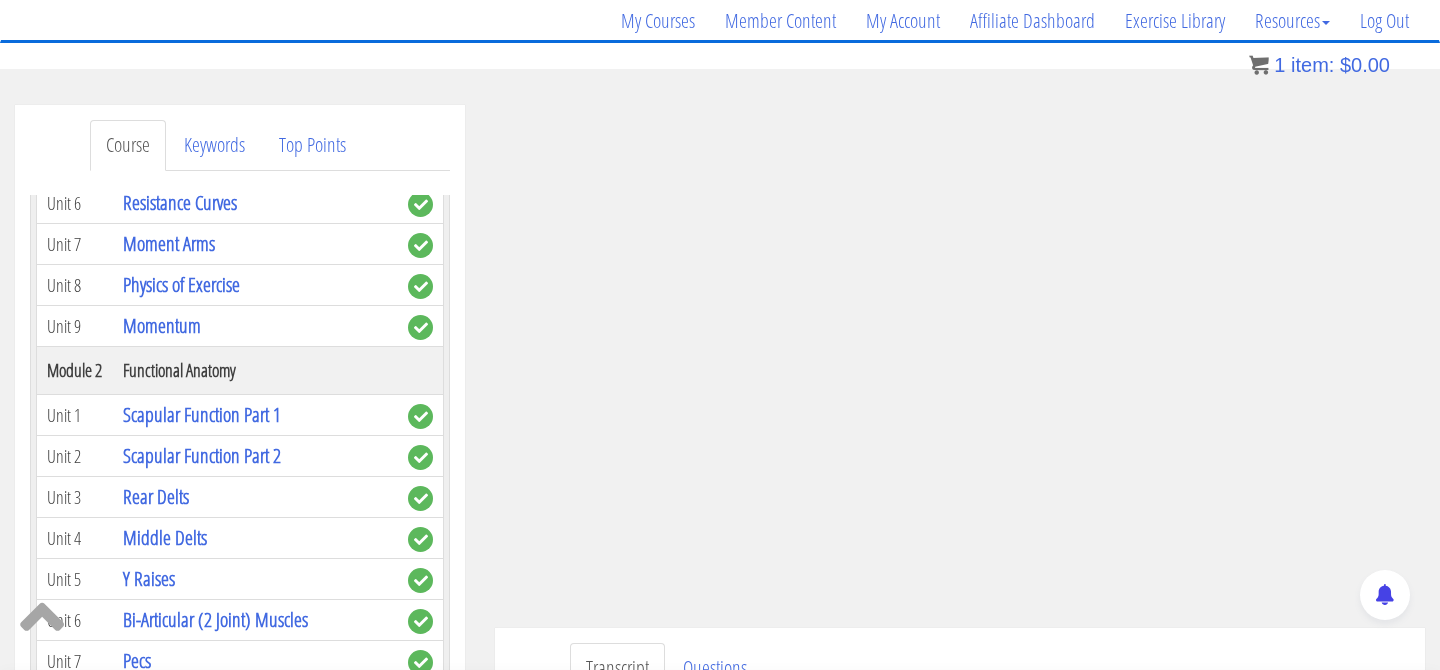 scroll, scrollTop: 533, scrollLeft: 0, axis: vertical 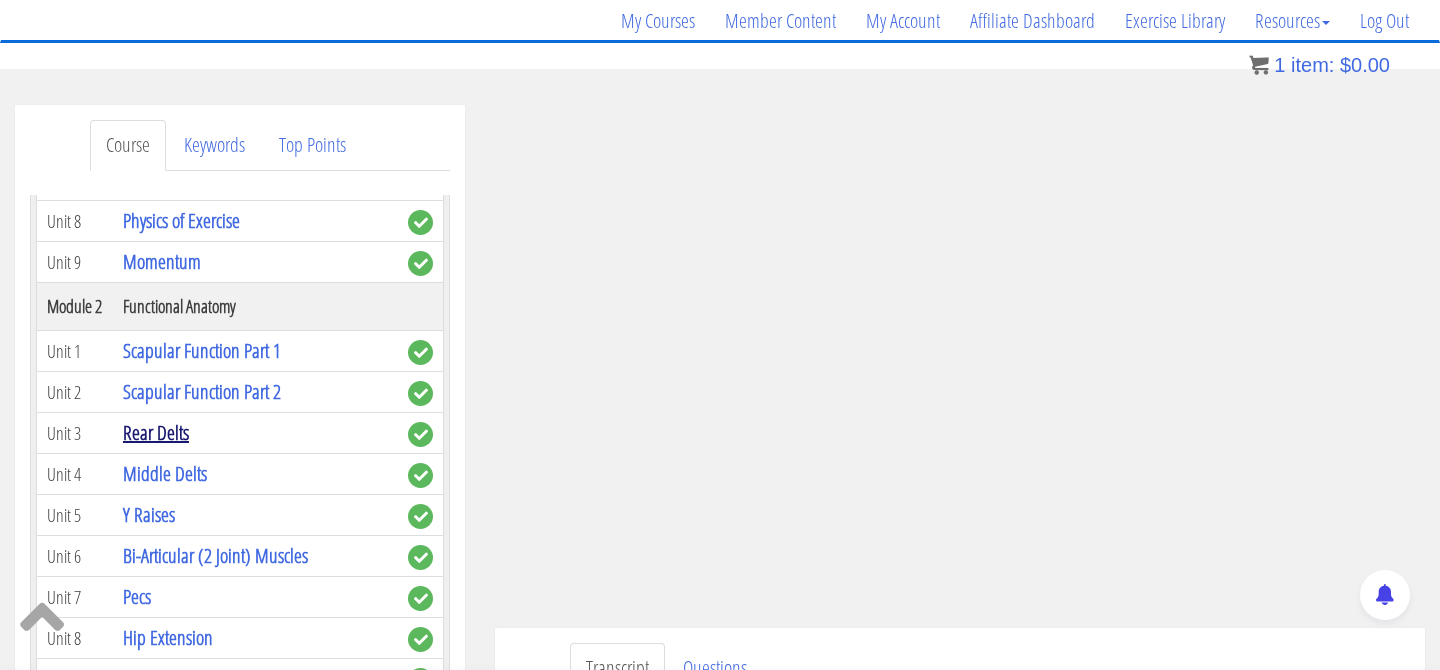 click on "Rear Delts" at bounding box center (156, 432) 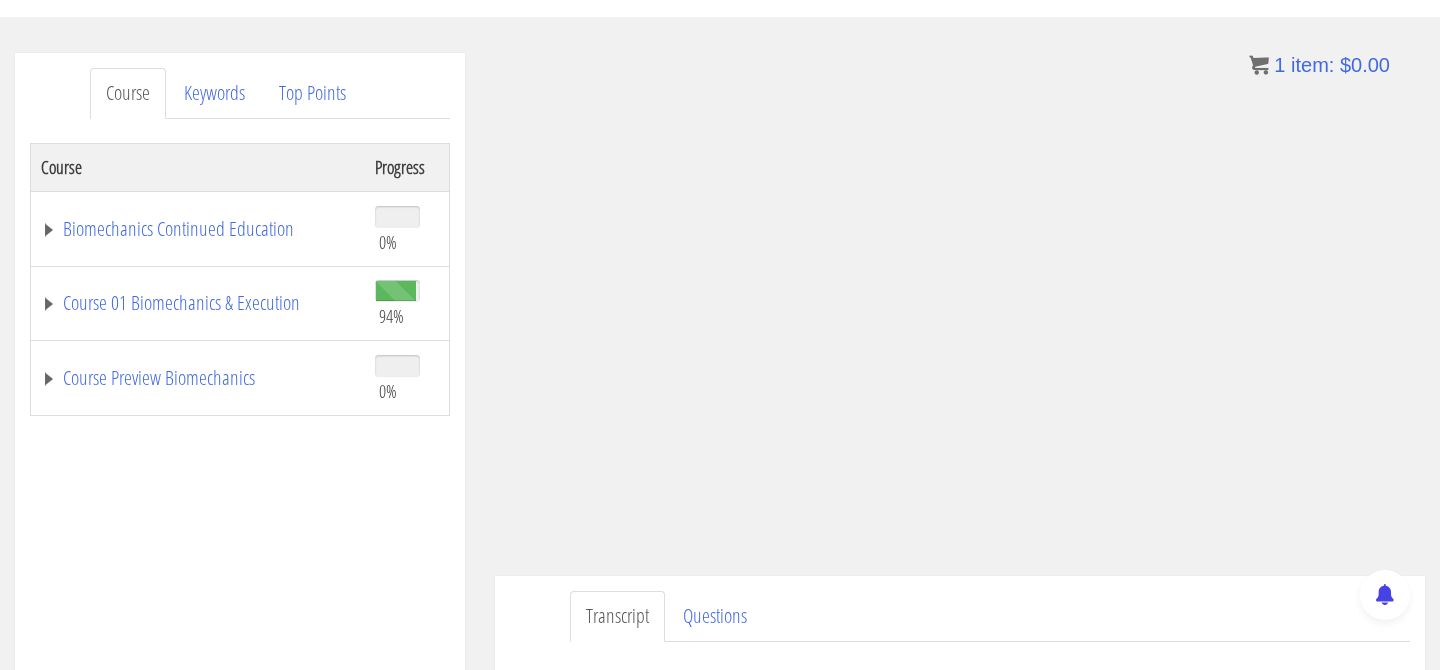 scroll, scrollTop: 208, scrollLeft: 0, axis: vertical 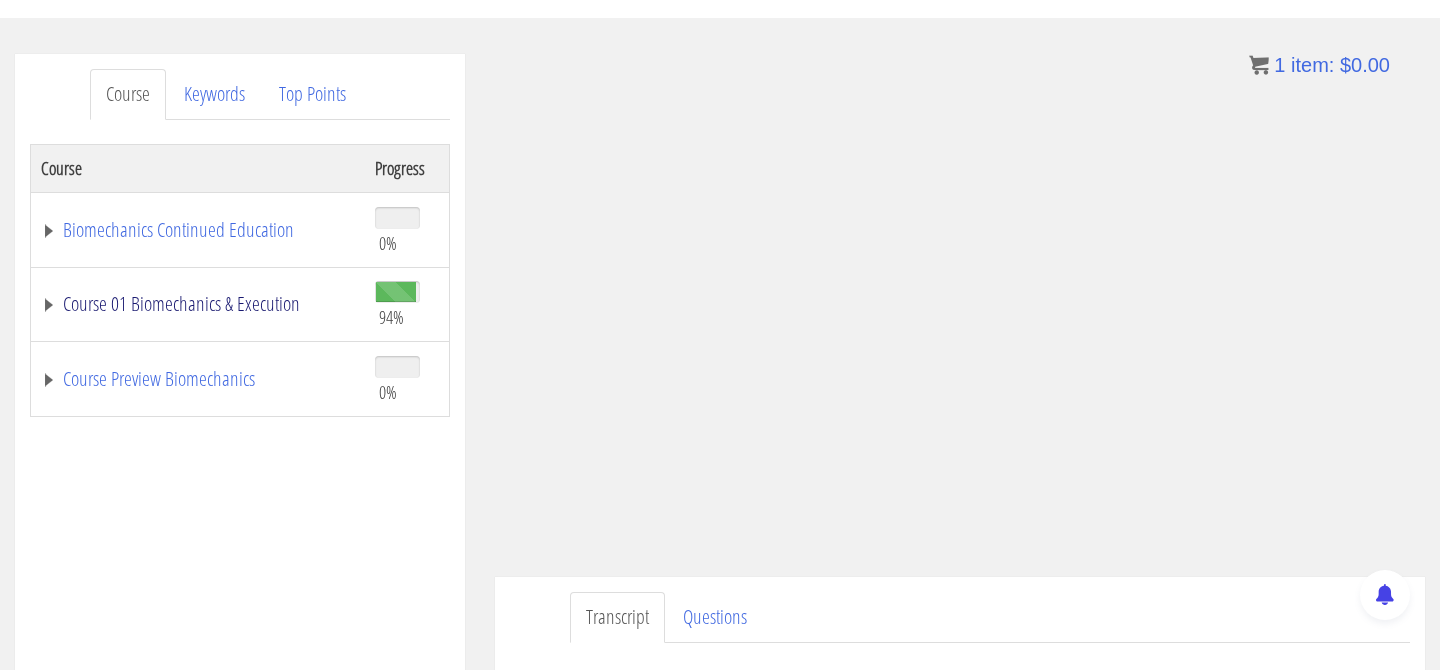 click on "Course 01 Biomechanics & Execution" at bounding box center [198, 304] 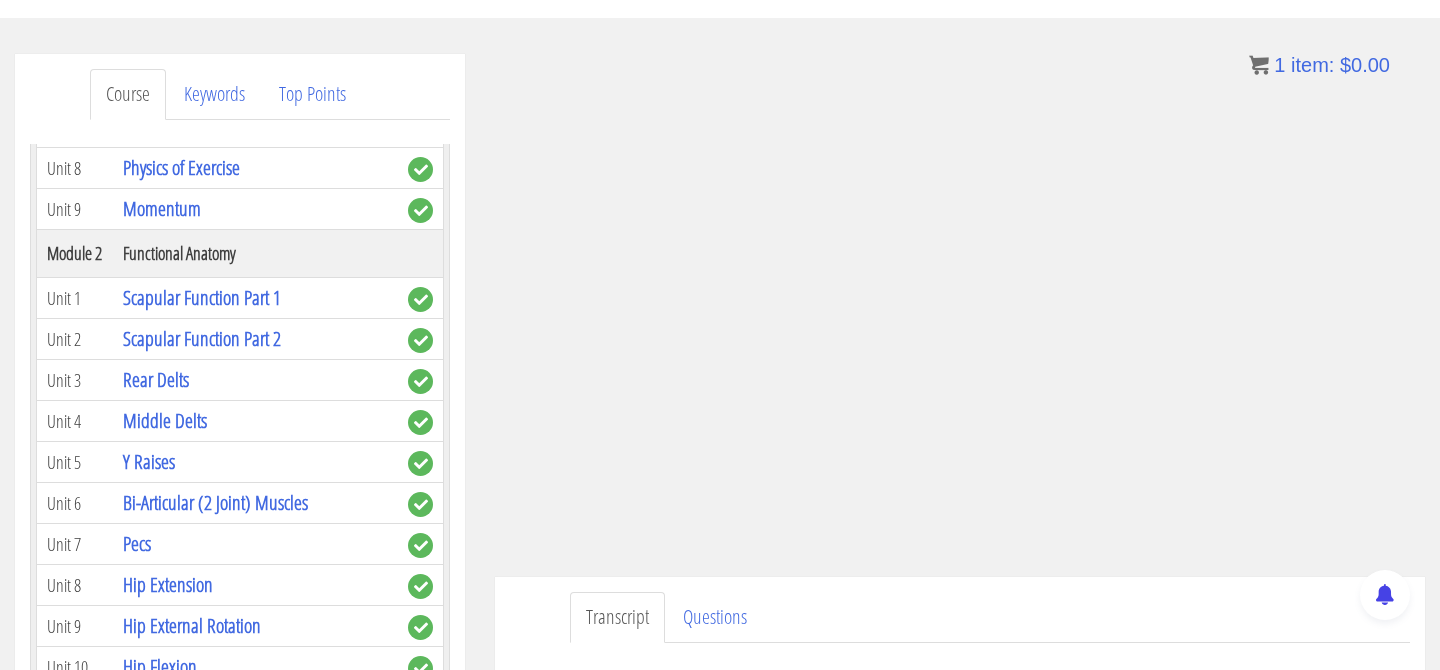 scroll, scrollTop: 534, scrollLeft: 0, axis: vertical 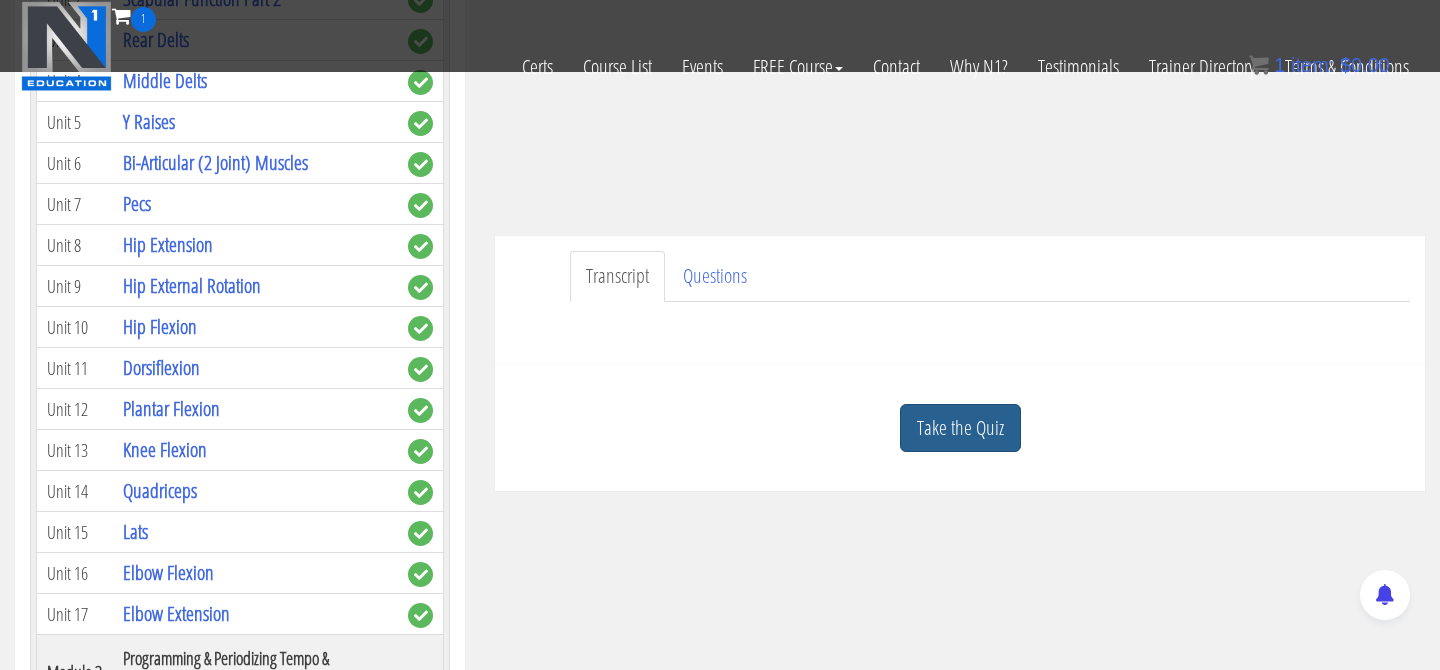 click on "Take the Quiz" at bounding box center (960, 428) 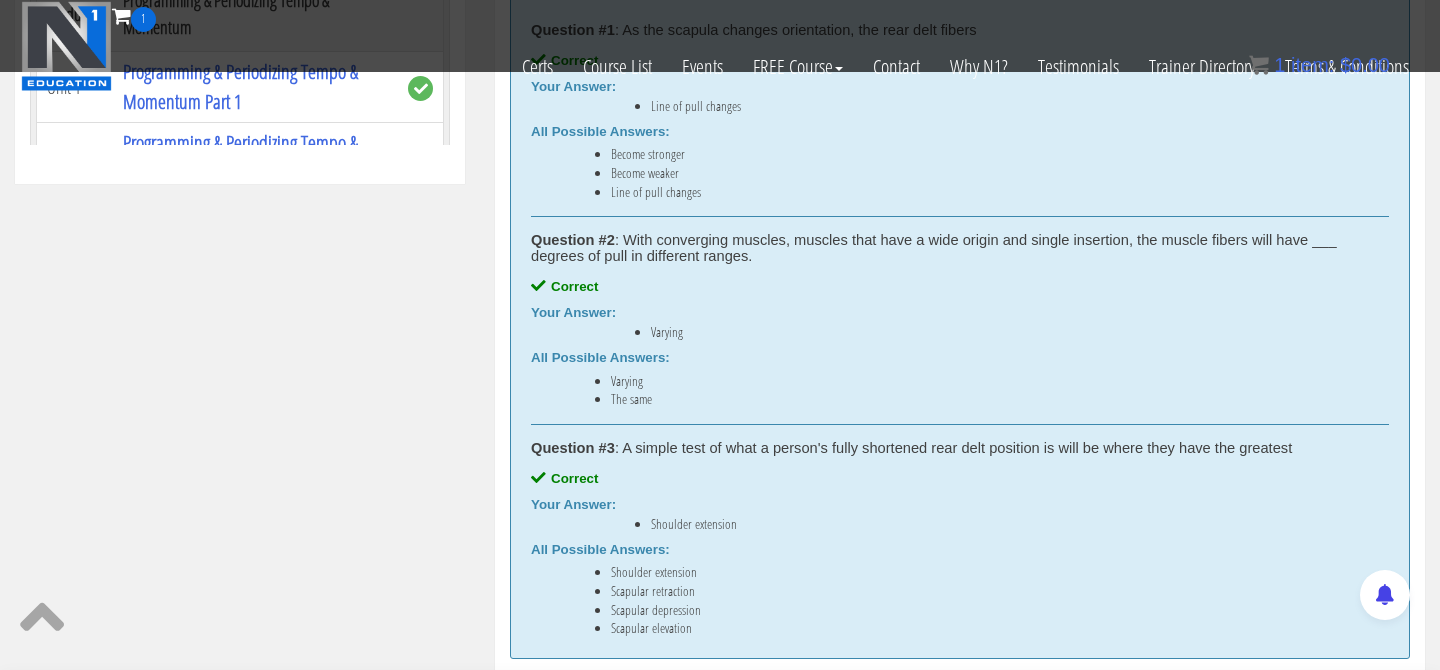 scroll, scrollTop: 1087, scrollLeft: 0, axis: vertical 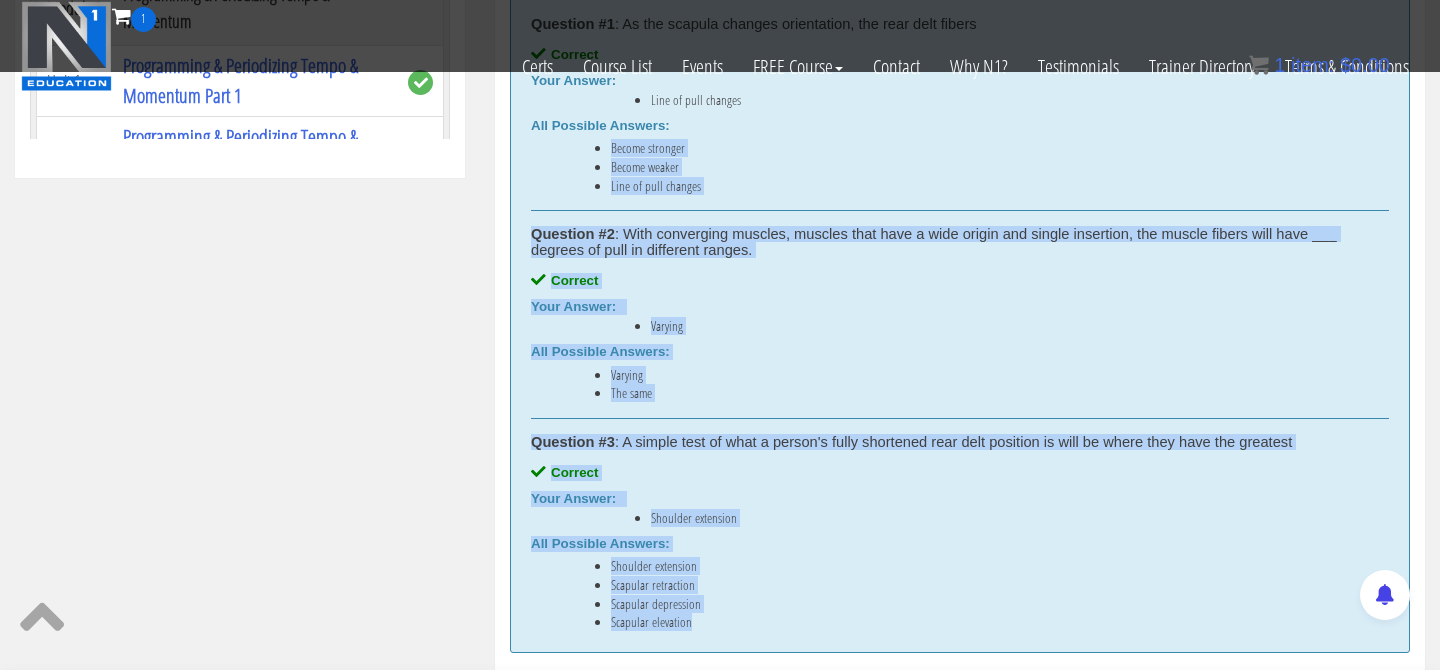 drag, startPoint x: 697, startPoint y: 618, endPoint x: 575, endPoint y: 136, distance: 497.20016 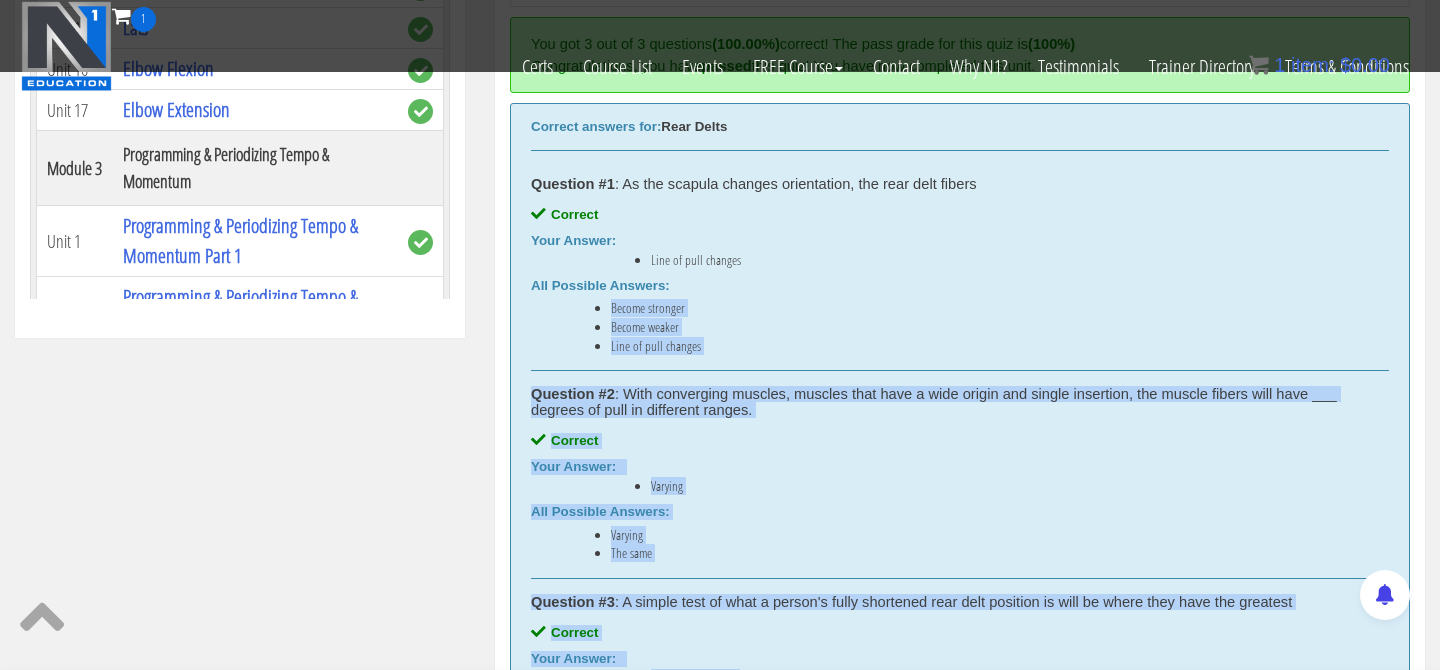 scroll, scrollTop: 918, scrollLeft: 0, axis: vertical 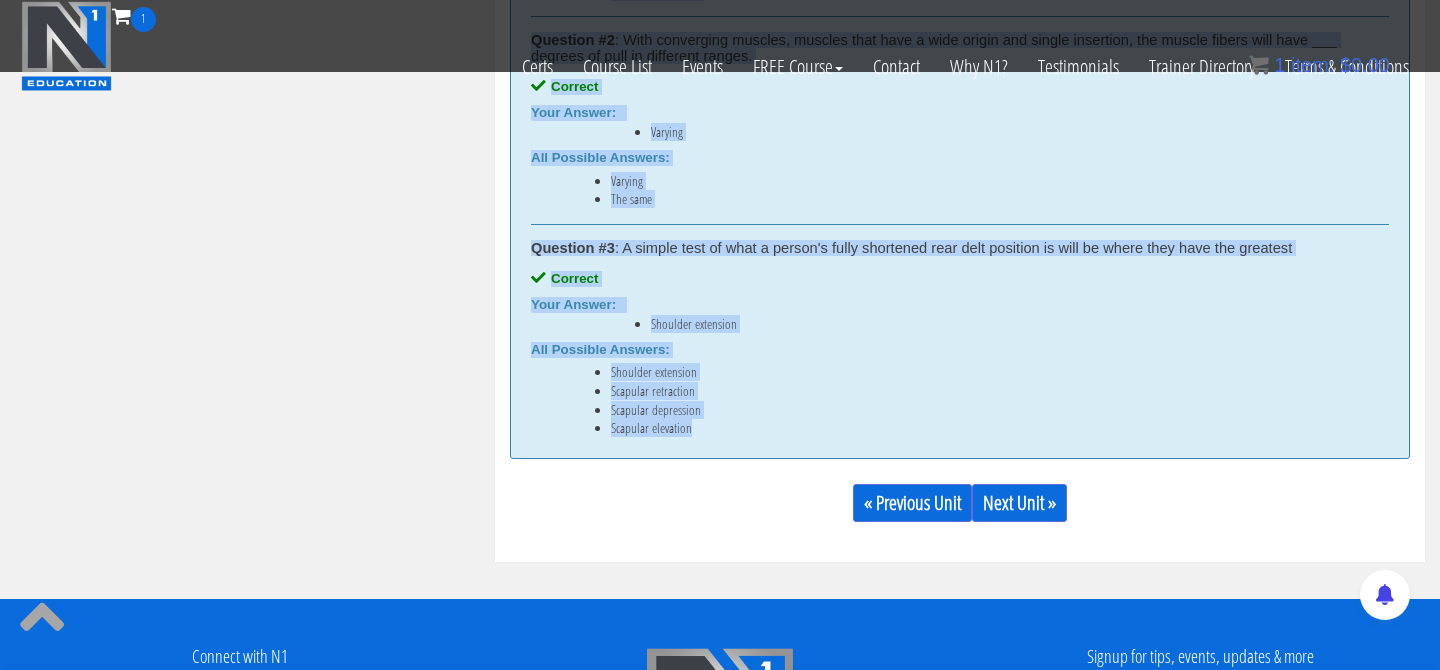 drag, startPoint x: 529, startPoint y: 132, endPoint x: 692, endPoint y: 428, distance: 337.91272 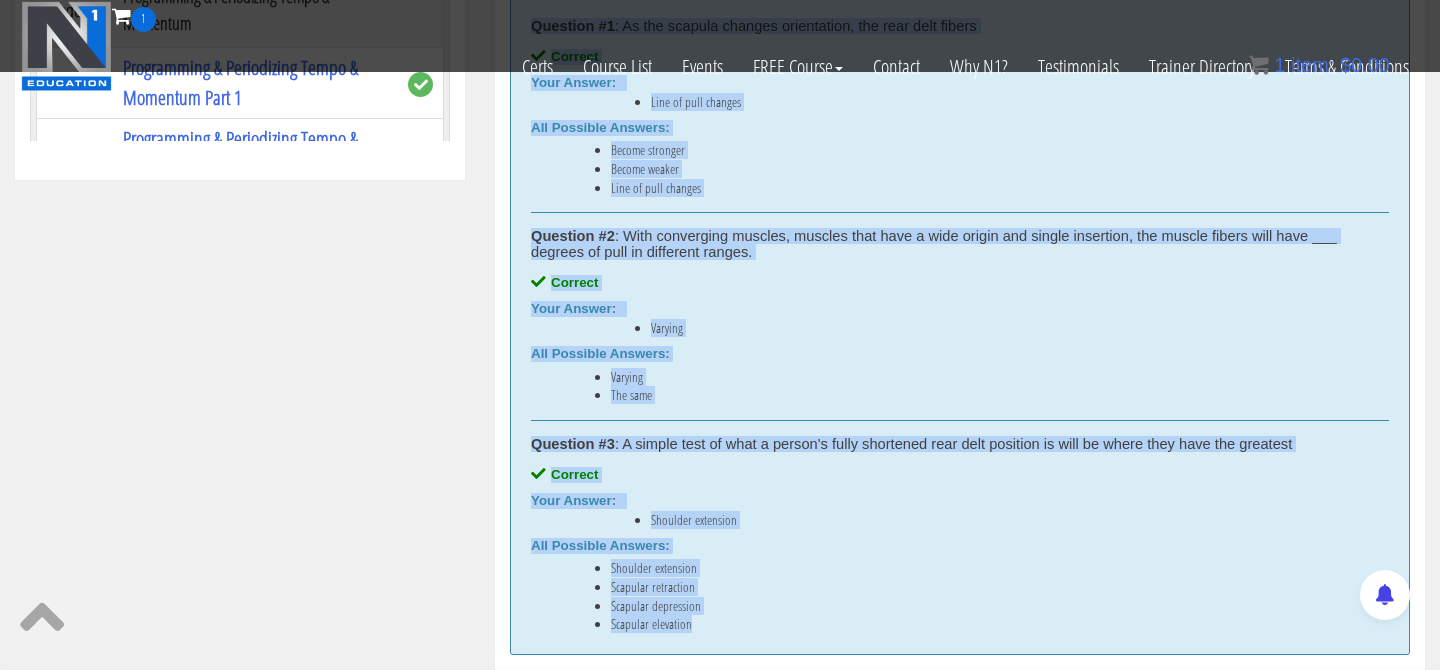 scroll, scrollTop: 1082, scrollLeft: 0, axis: vertical 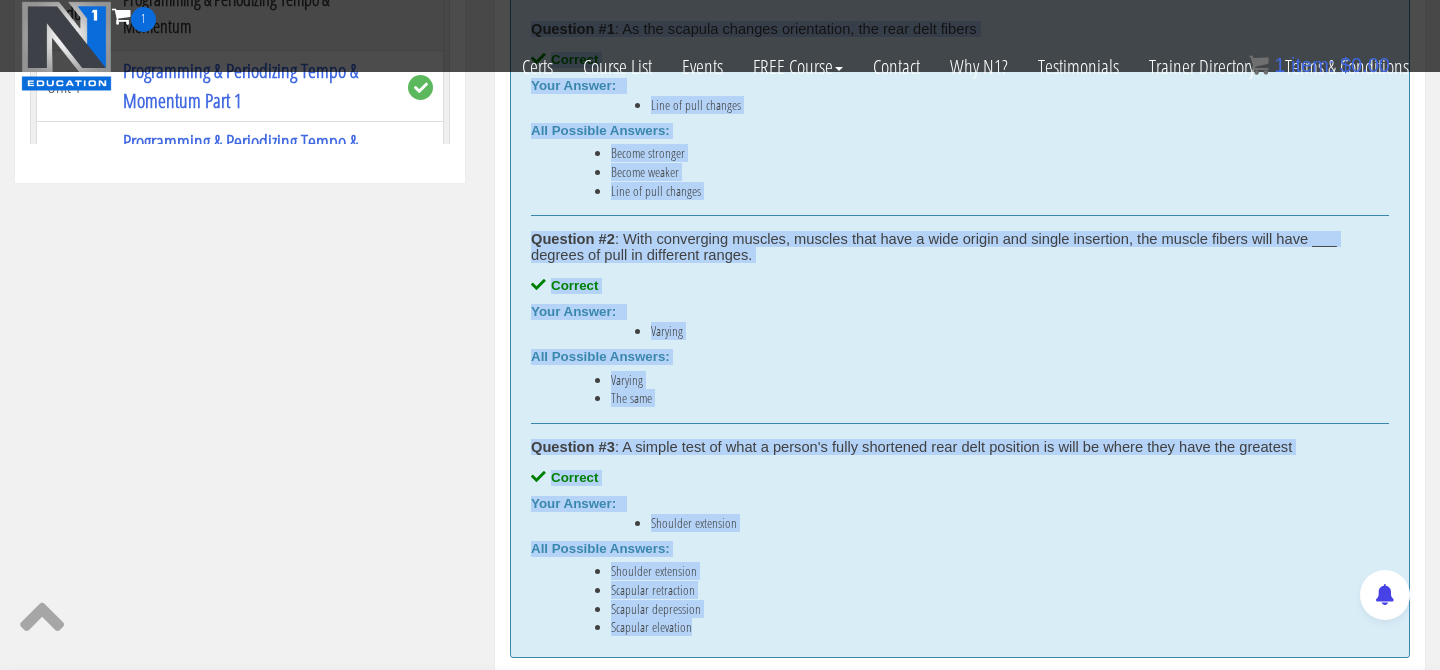 copy on "Correct answers for:   Rear Delts Question #1  : As the scapula changes orientation, the rear delt fibers Correct  Your Answer:    Line of pull changes All Possible Answers: Become stronger Become weaker Line of pull changes Question #2  : With converging muscles, muscles that have a wide origin and single insertion, the muscle fibers will have ___ degrees of pull in different ranges. Correct  Your Answer:    Varying All Possible Answers: Varying The same Question #3  : A simple test of what a person's fully shortened rear delt position is will be where they have the greatest Correct  Your Answer:    Shoulder extension All Possible Answers: Shoulder extension Scapular retraction Scapular depression Scapular elevation" 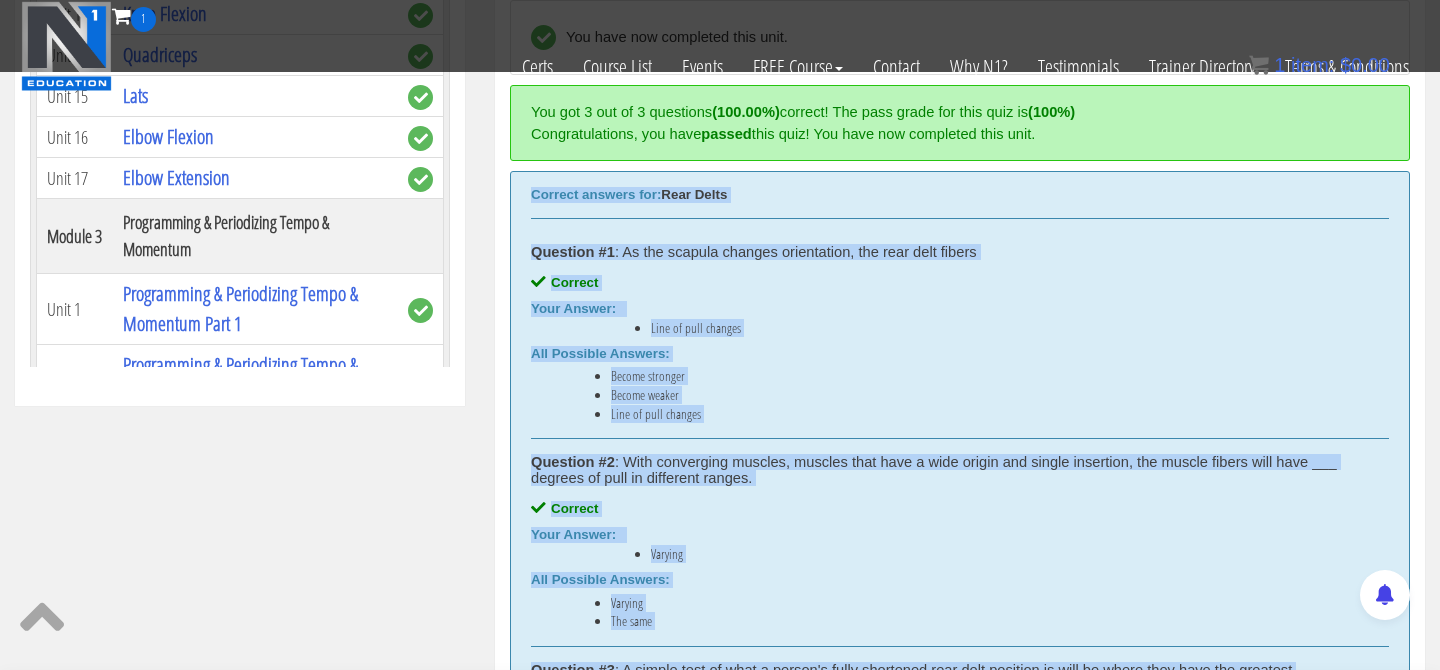 scroll, scrollTop: 765, scrollLeft: 0, axis: vertical 